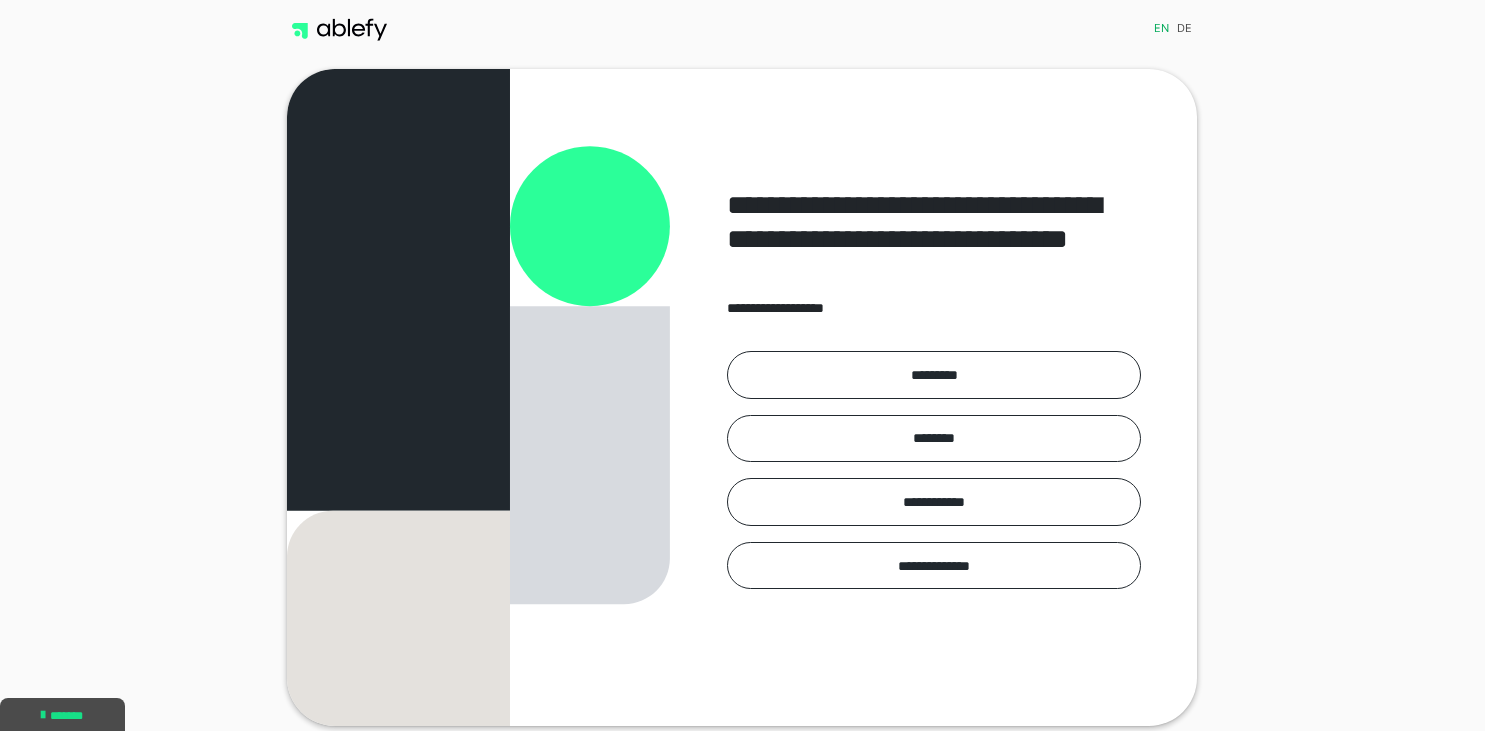 scroll, scrollTop: 0, scrollLeft: 0, axis: both 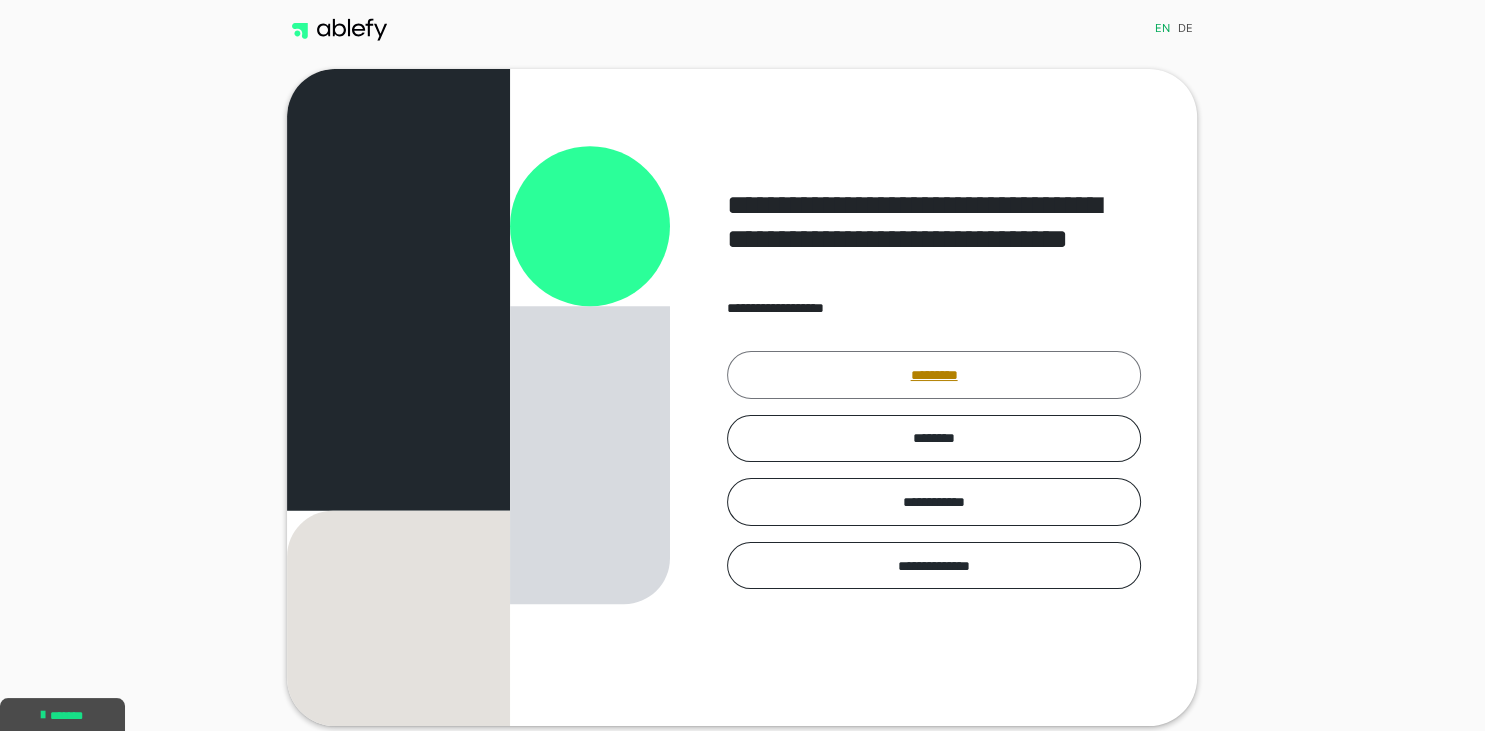click on "*********" at bounding box center [934, 375] 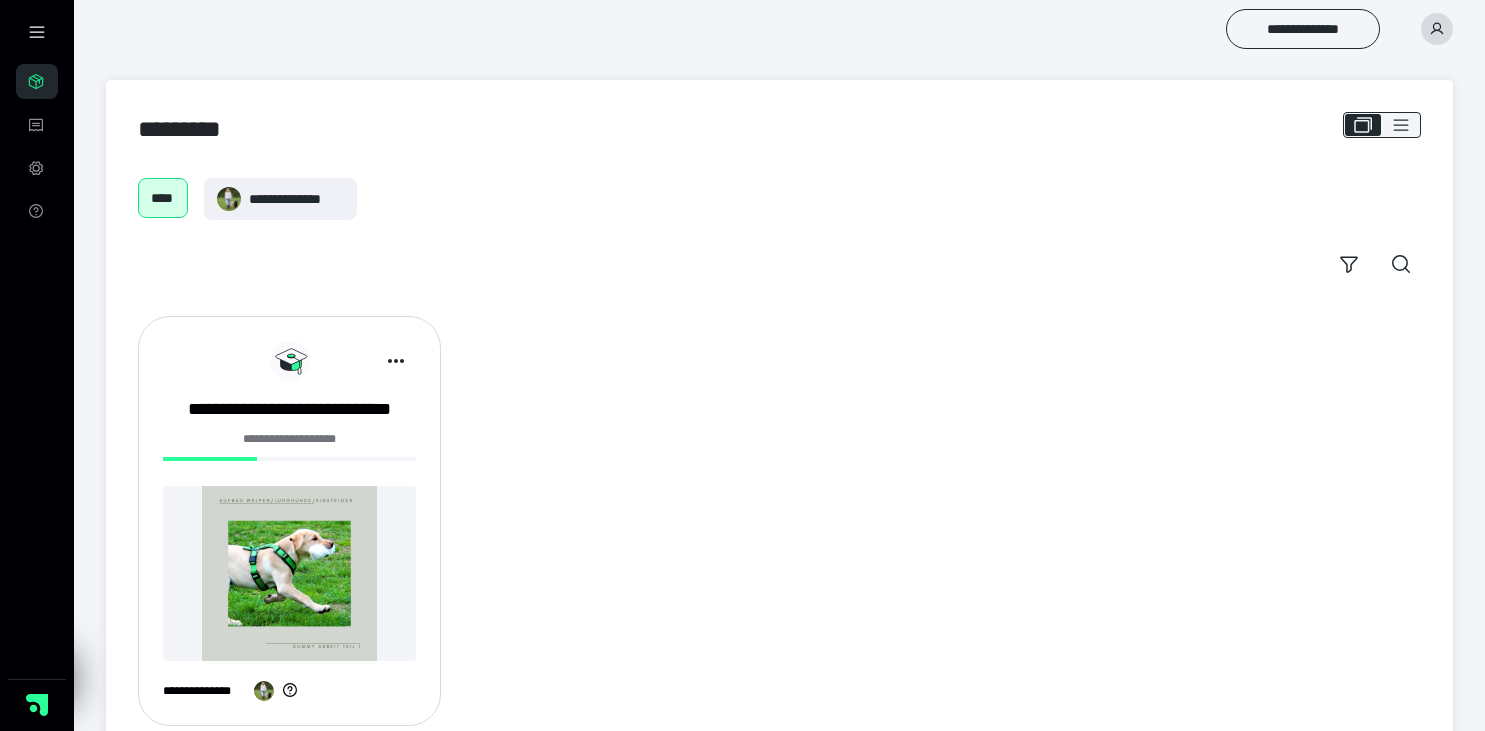 scroll, scrollTop: 0, scrollLeft: 0, axis: both 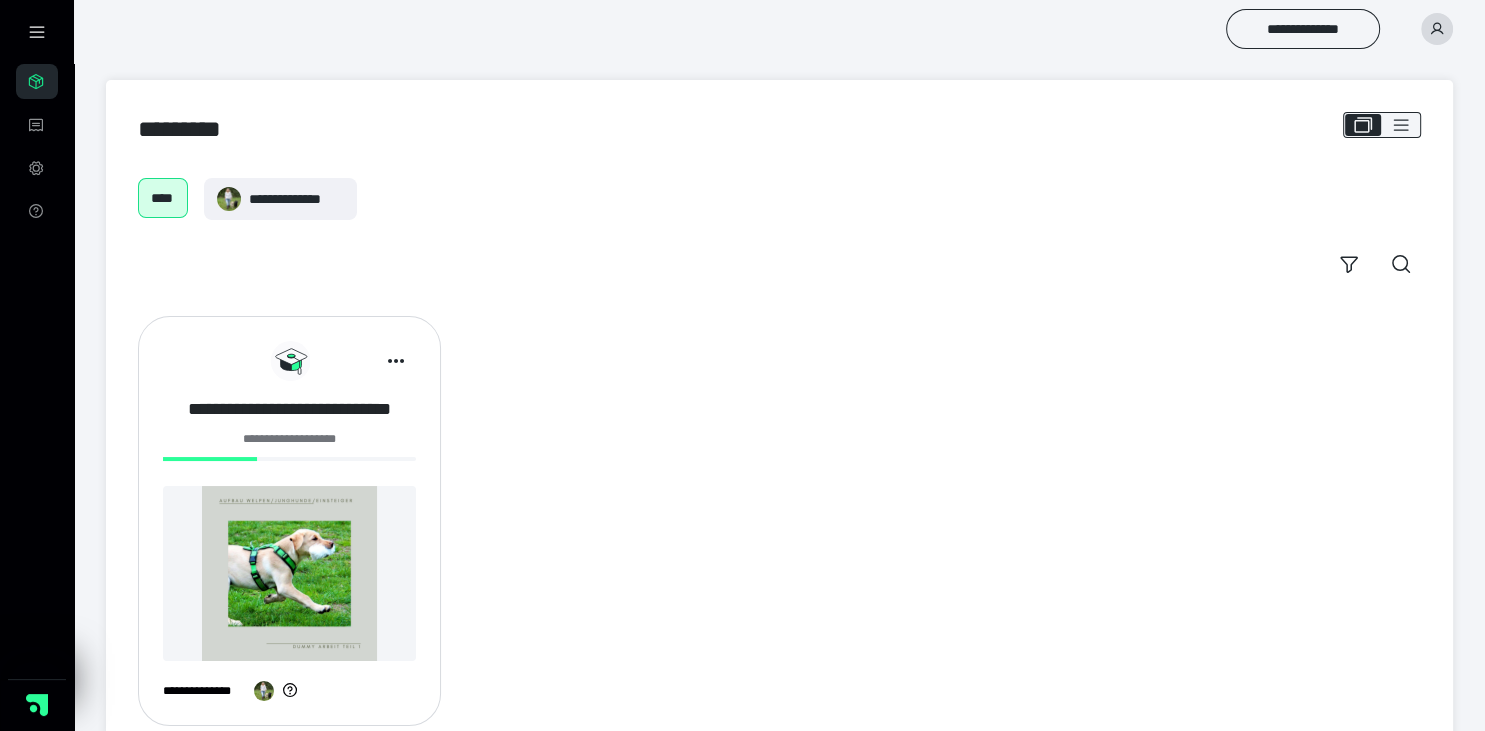 click on "**********" at bounding box center (289, 409) 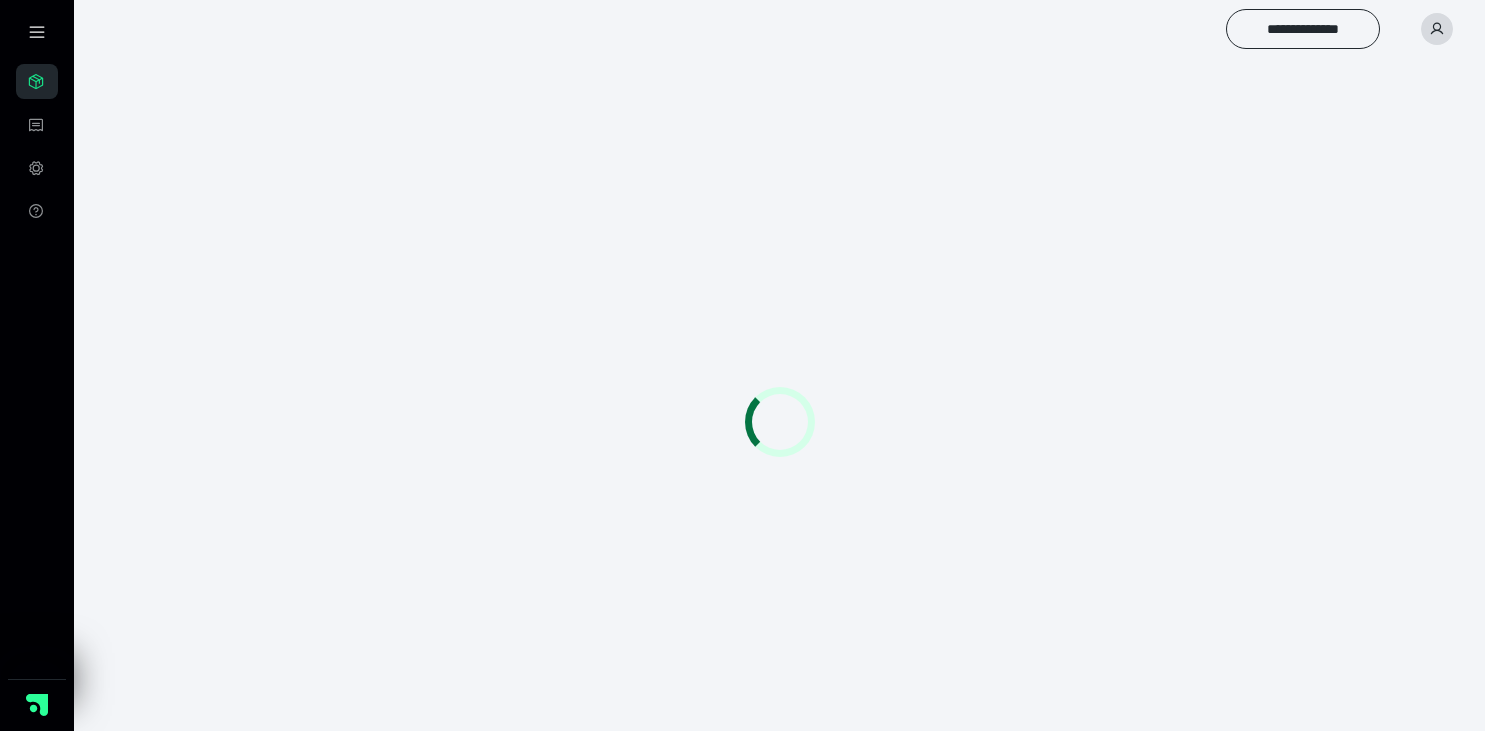 scroll, scrollTop: 0, scrollLeft: 0, axis: both 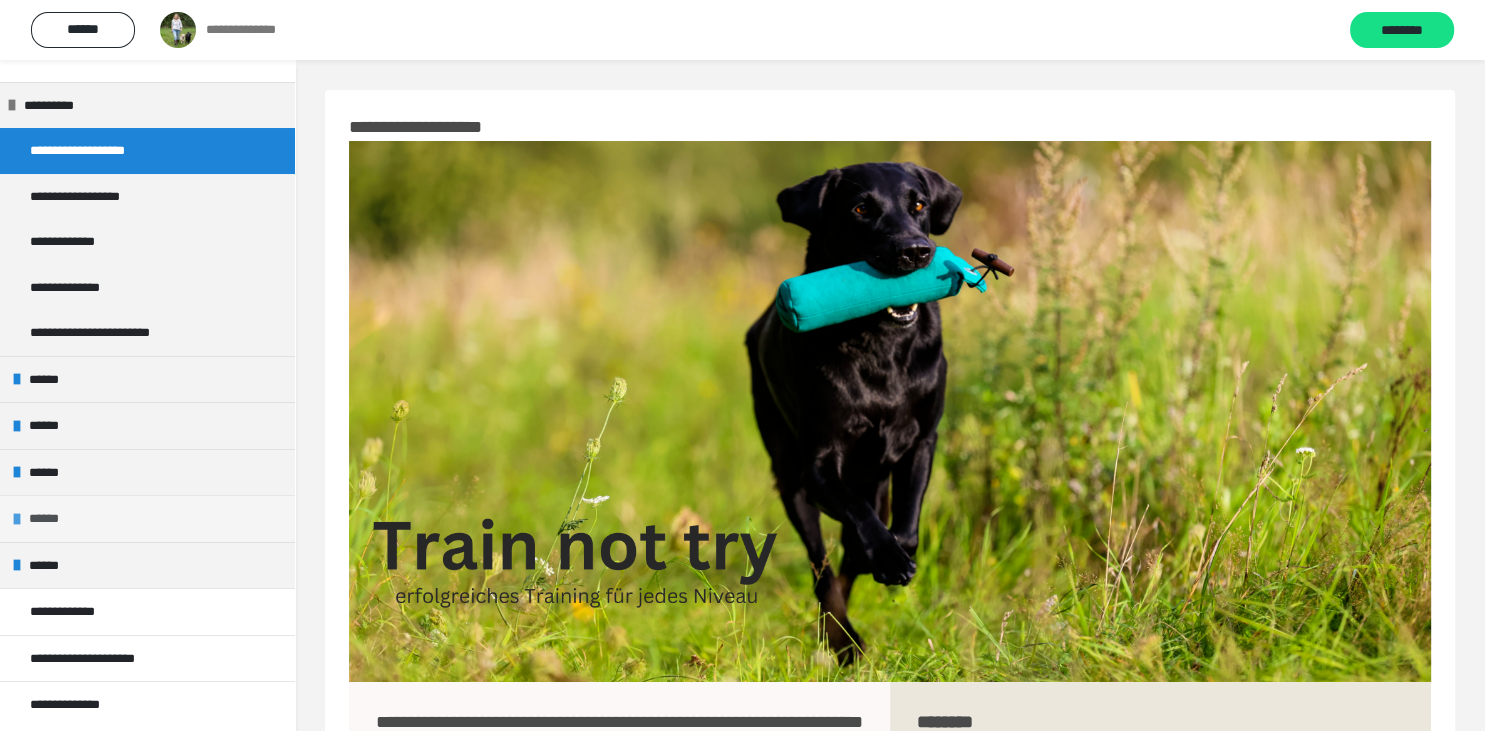 click on "******" at bounding box center (49, 519) 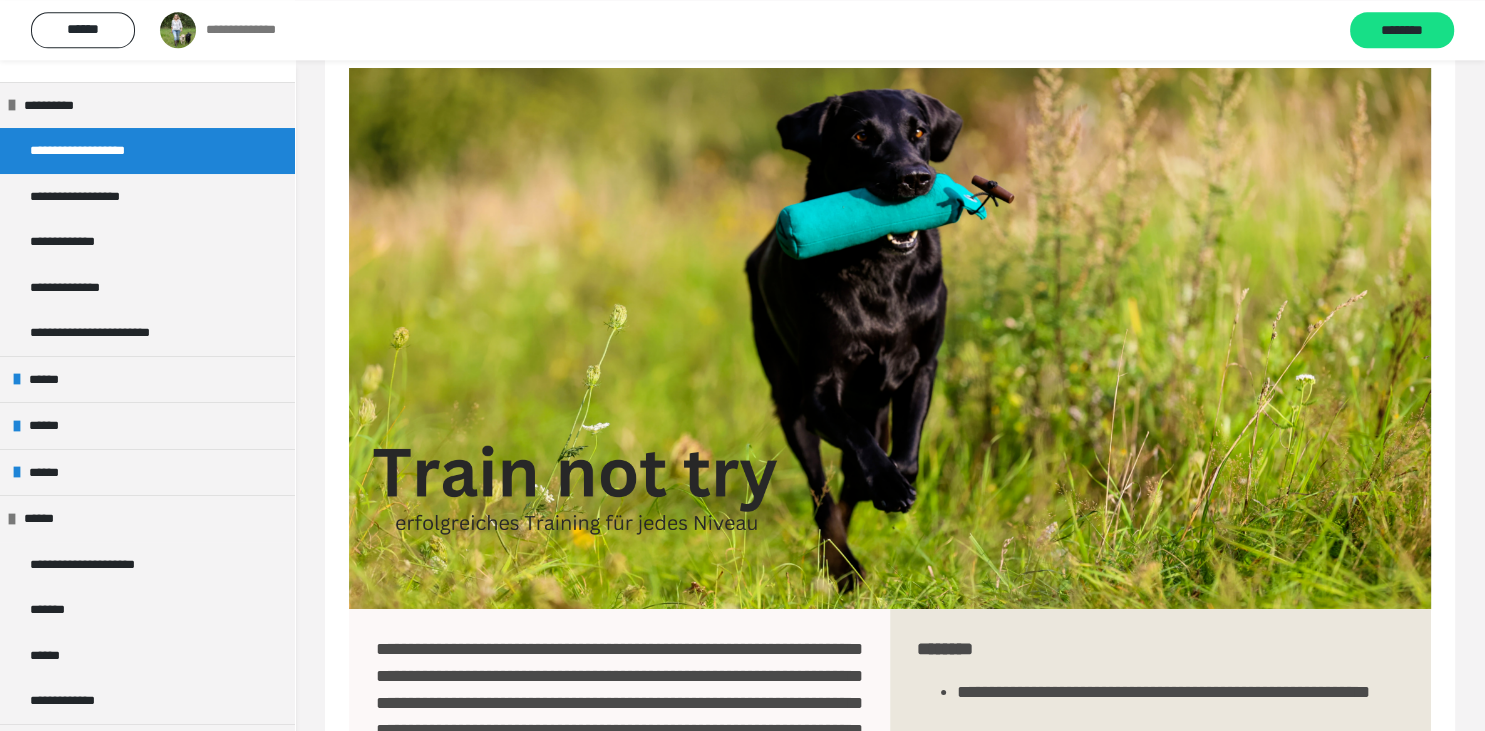 scroll, scrollTop: 105, scrollLeft: 0, axis: vertical 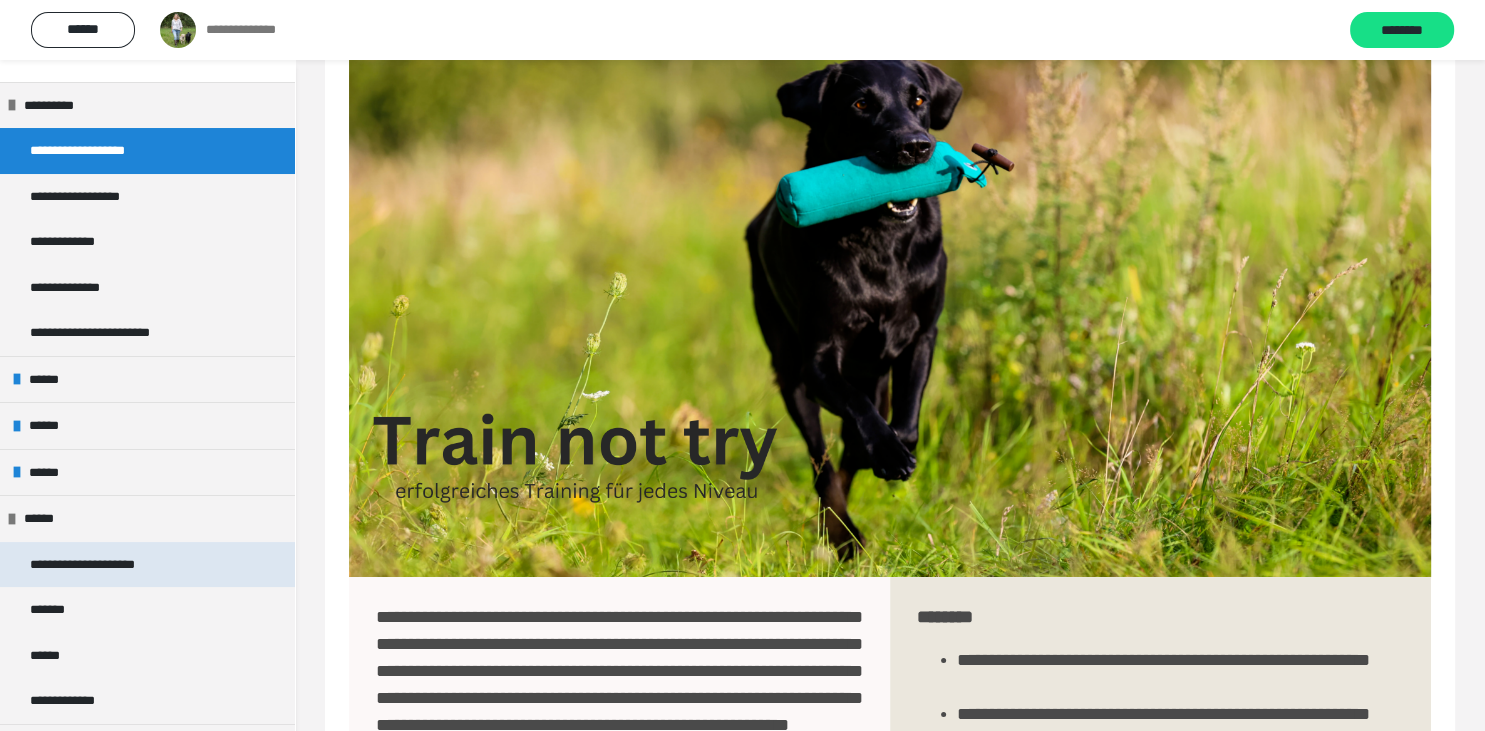 click on "**********" at bounding box center [103, 565] 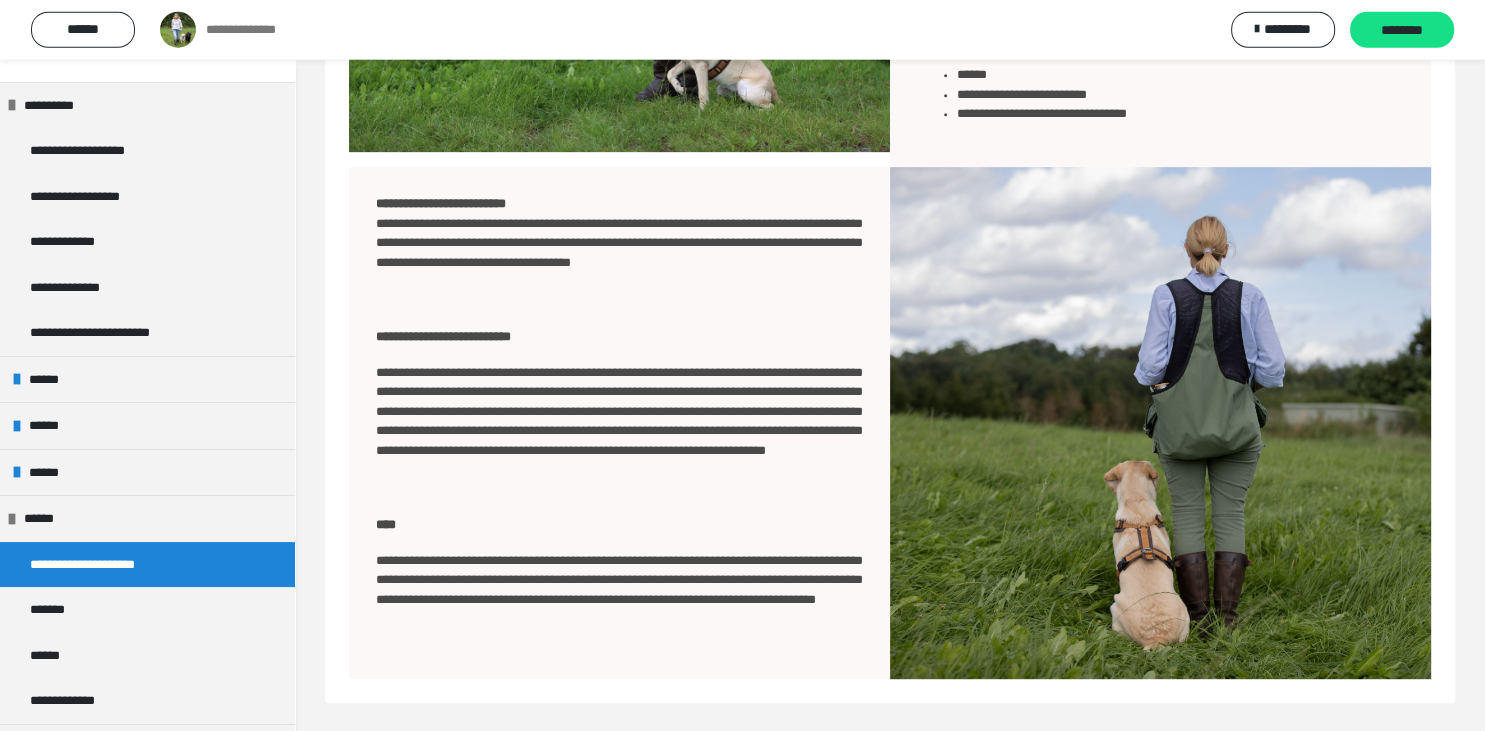 scroll, scrollTop: 896, scrollLeft: 0, axis: vertical 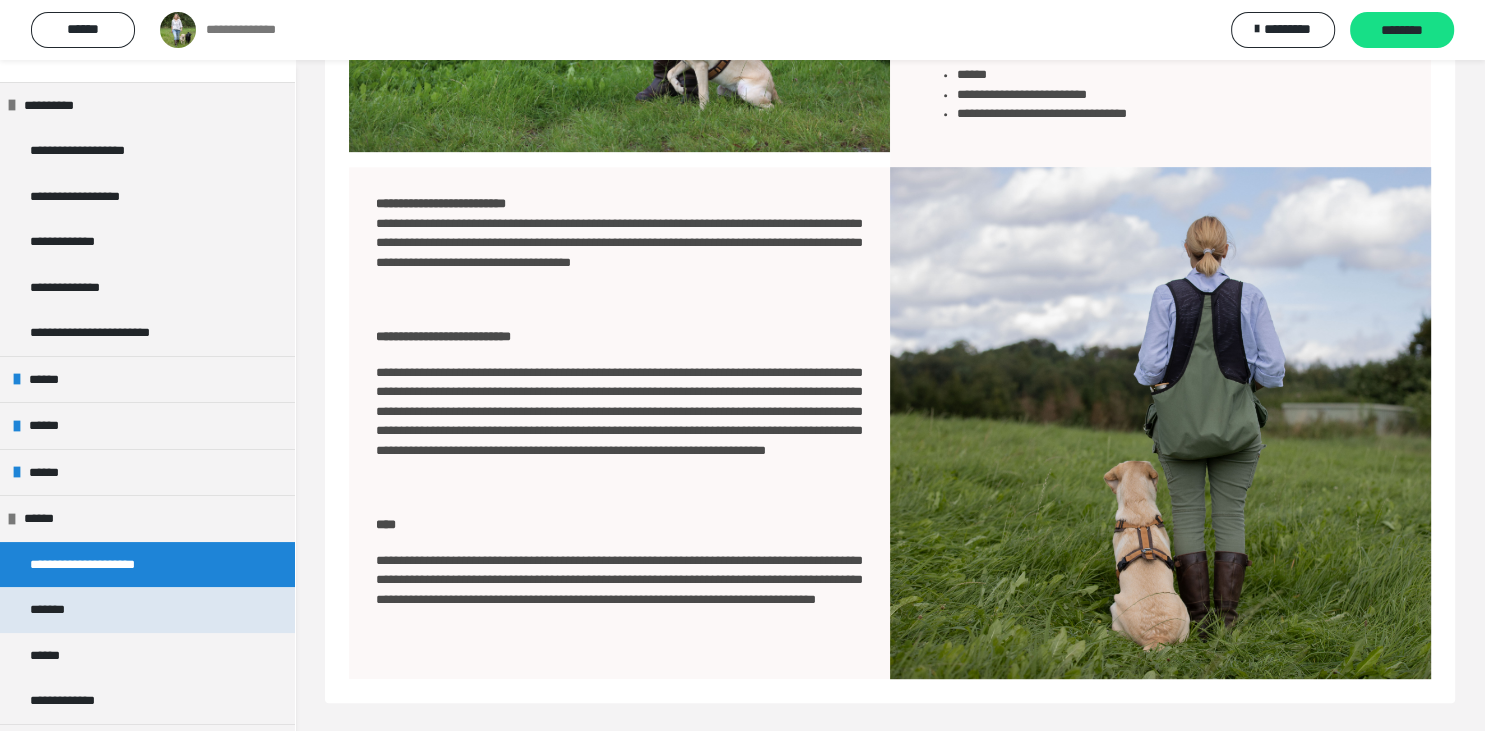 click on "*******" at bounding box center [61, 610] 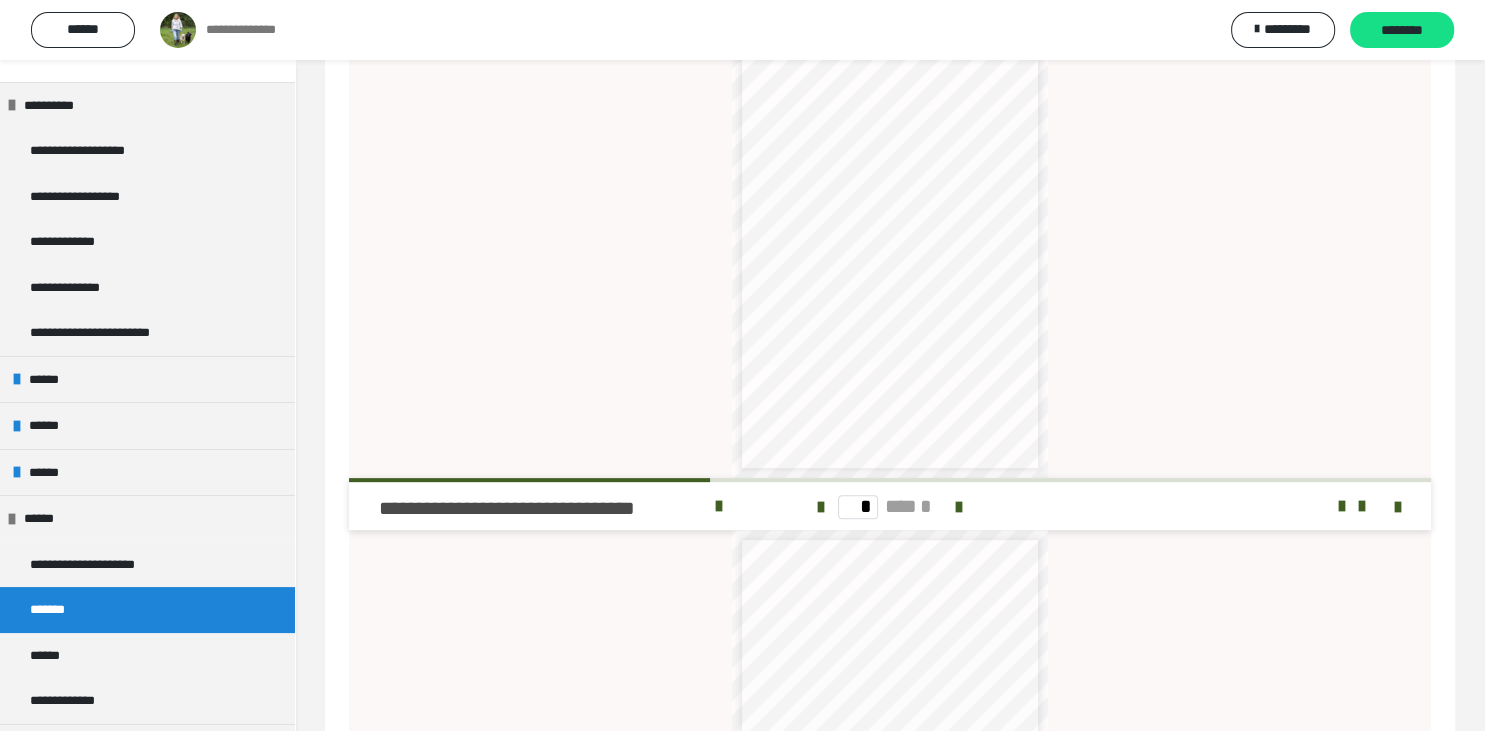 scroll, scrollTop: 693, scrollLeft: 0, axis: vertical 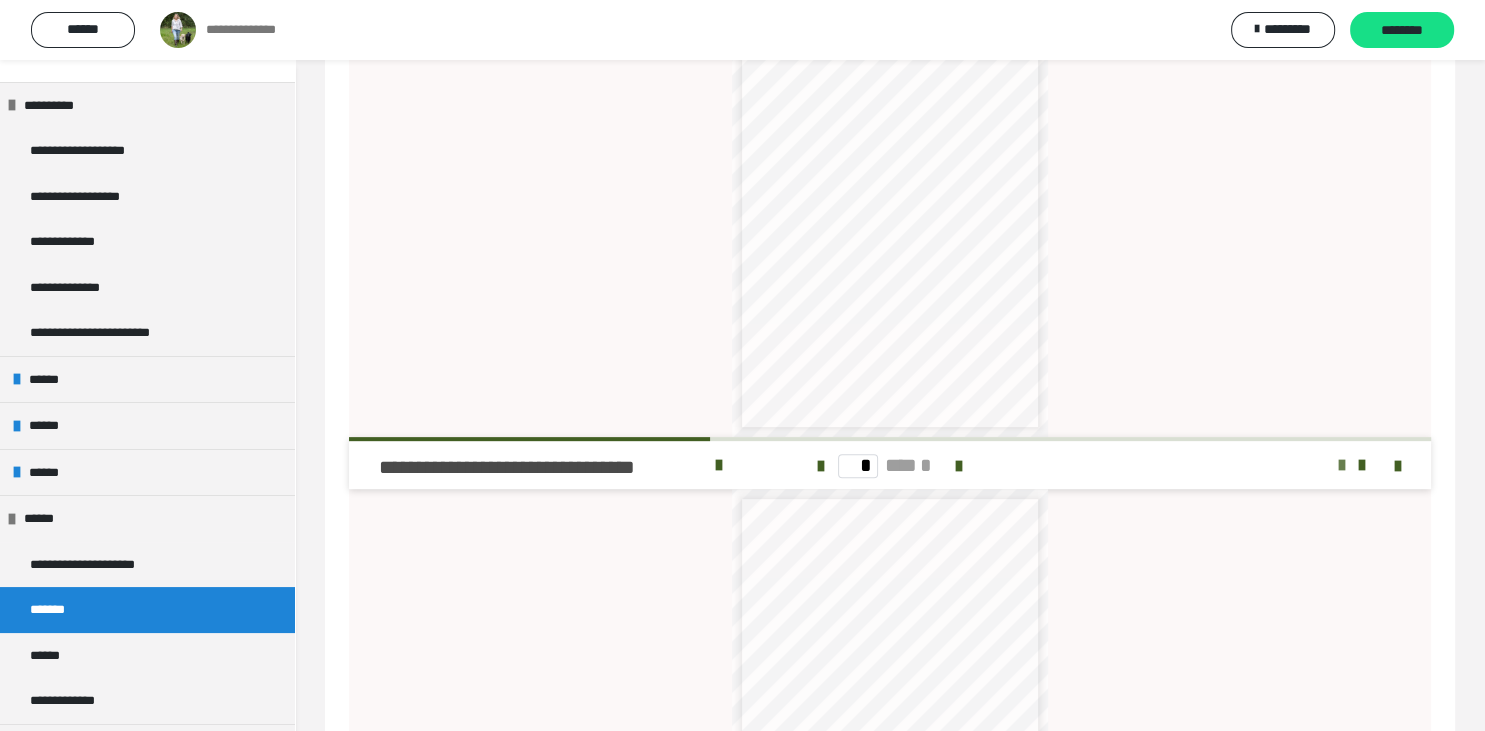 click at bounding box center [1342, 465] 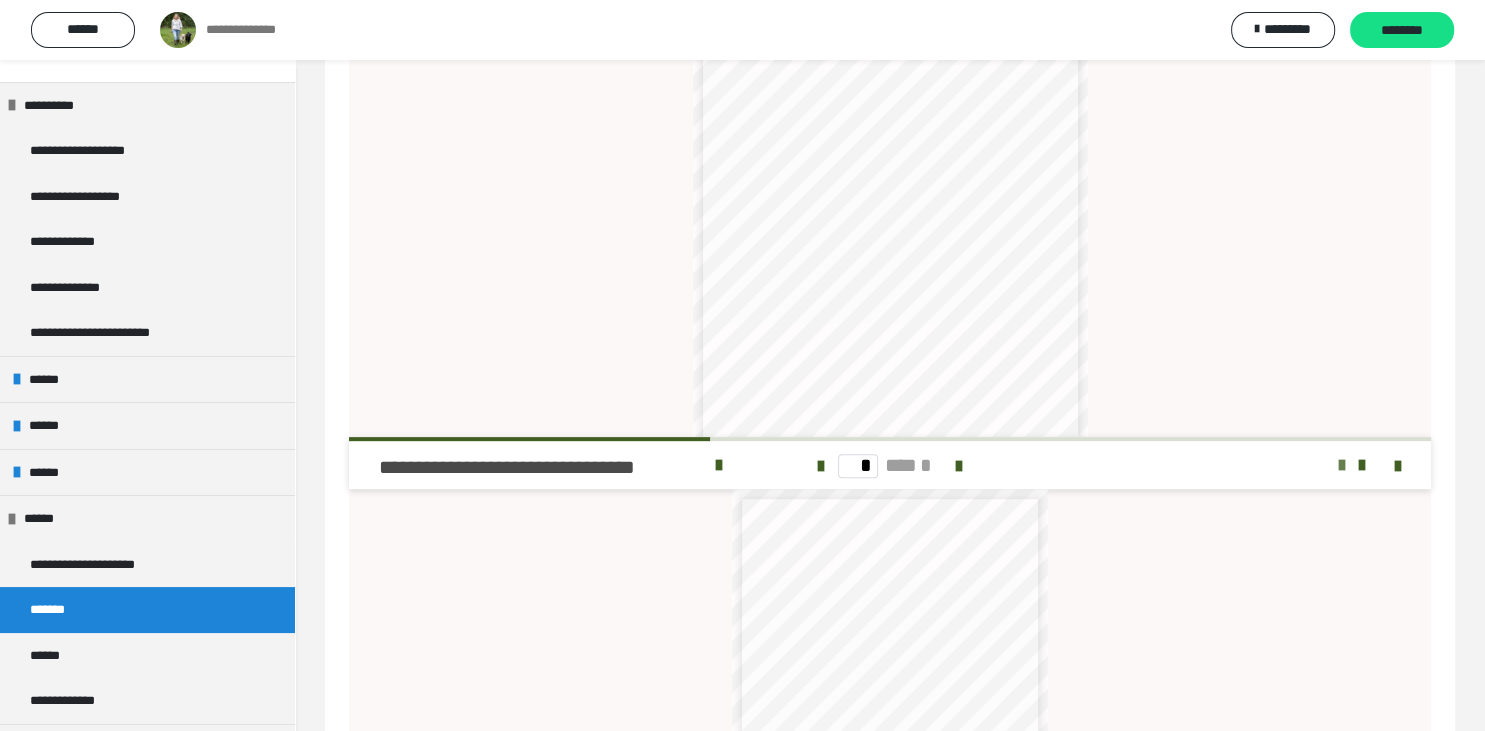 click at bounding box center [1342, 465] 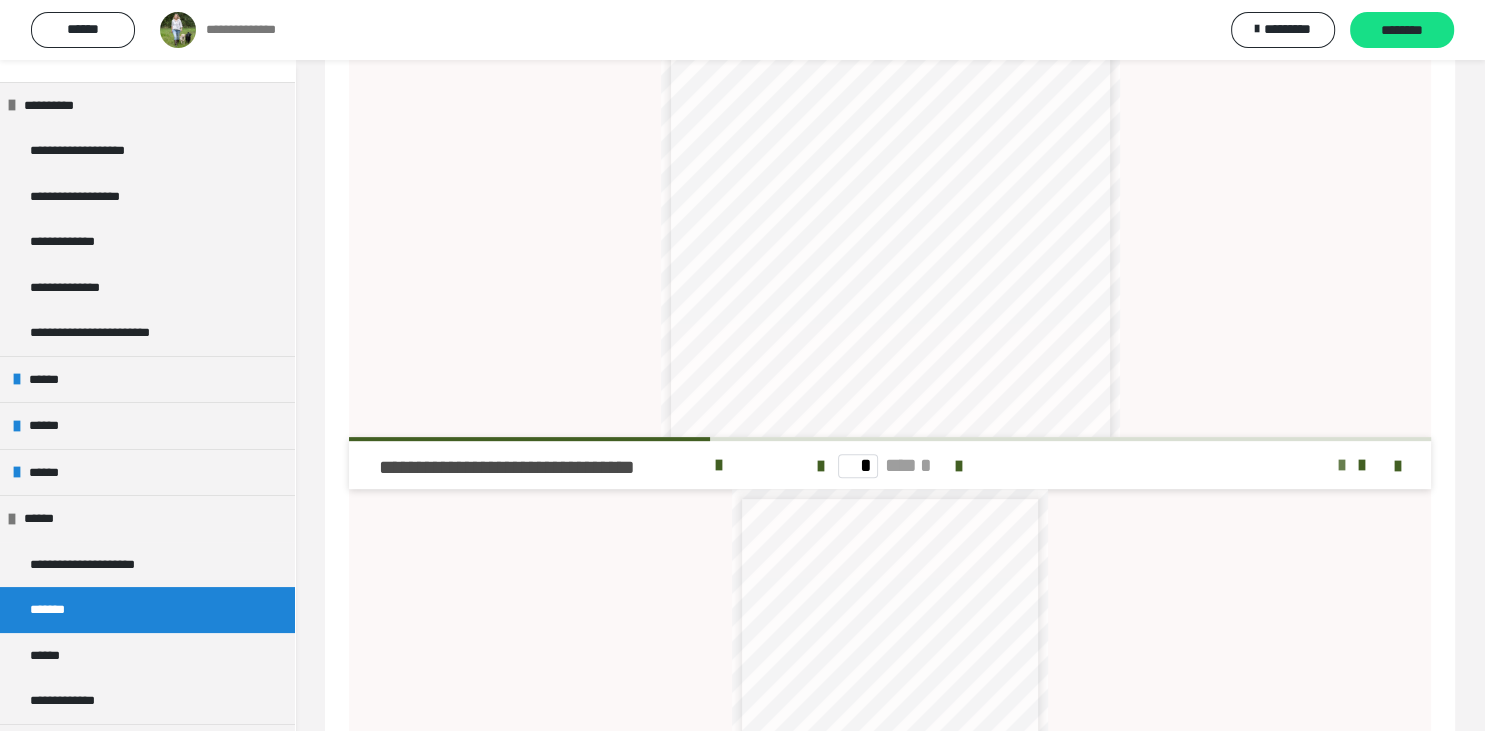 click at bounding box center (1342, 465) 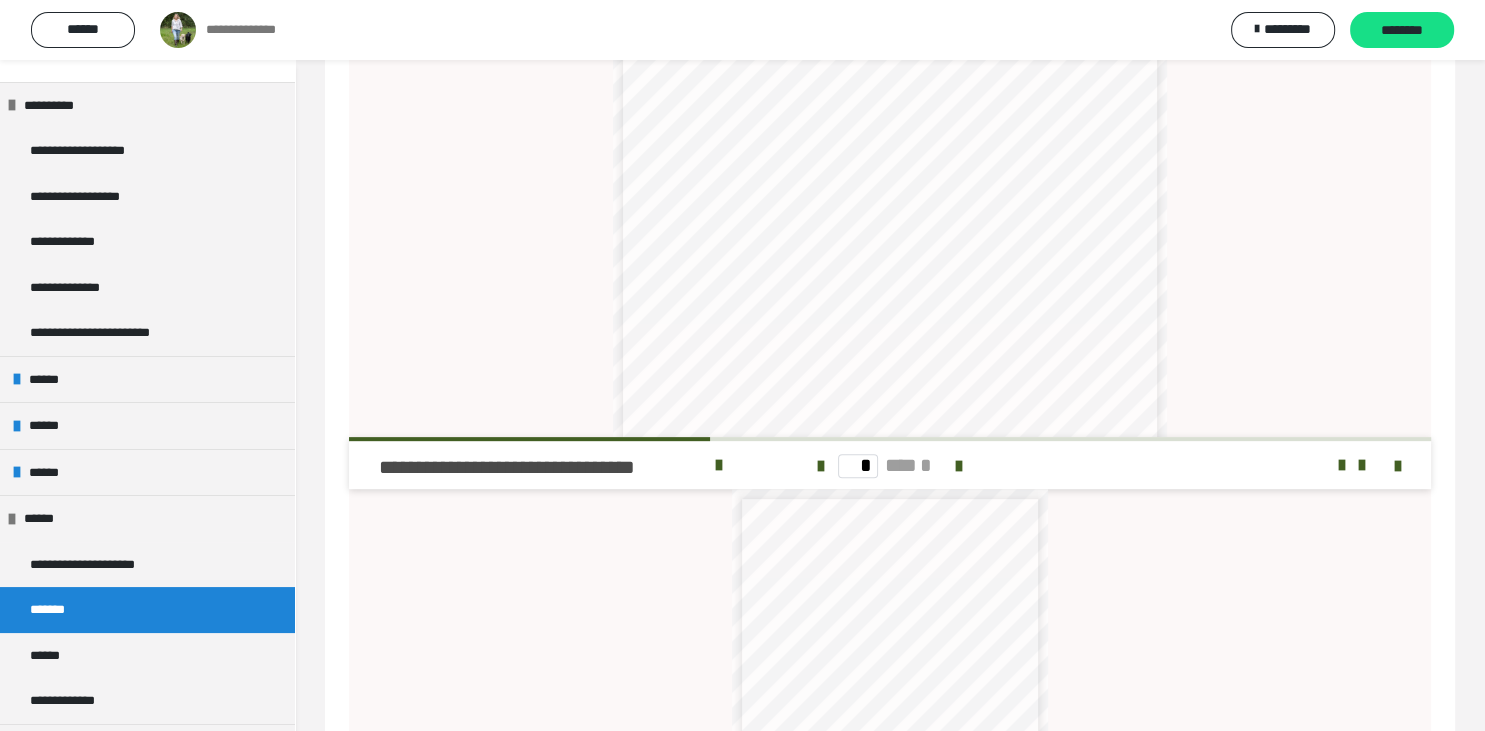 scroll, scrollTop: 336, scrollLeft: 0, axis: vertical 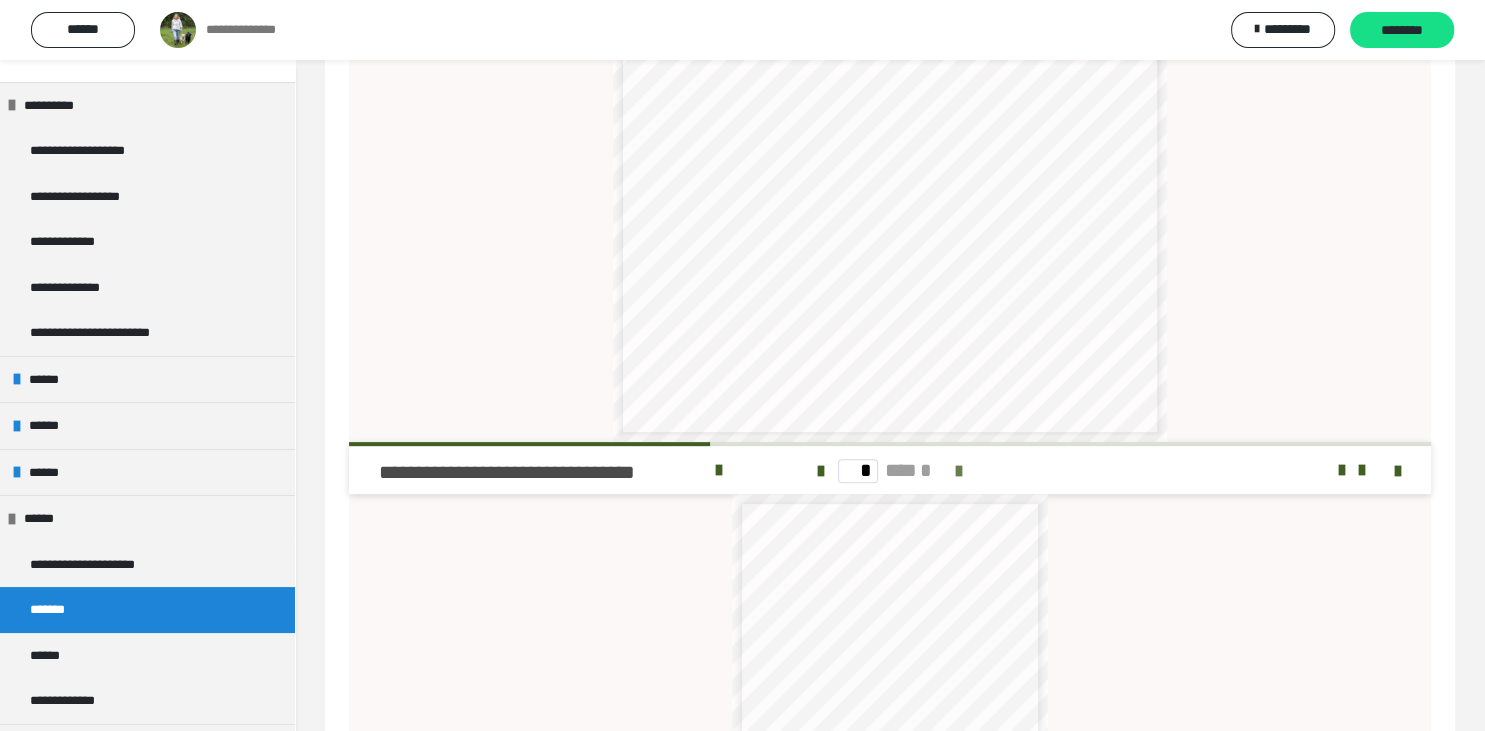 click at bounding box center [959, 471] 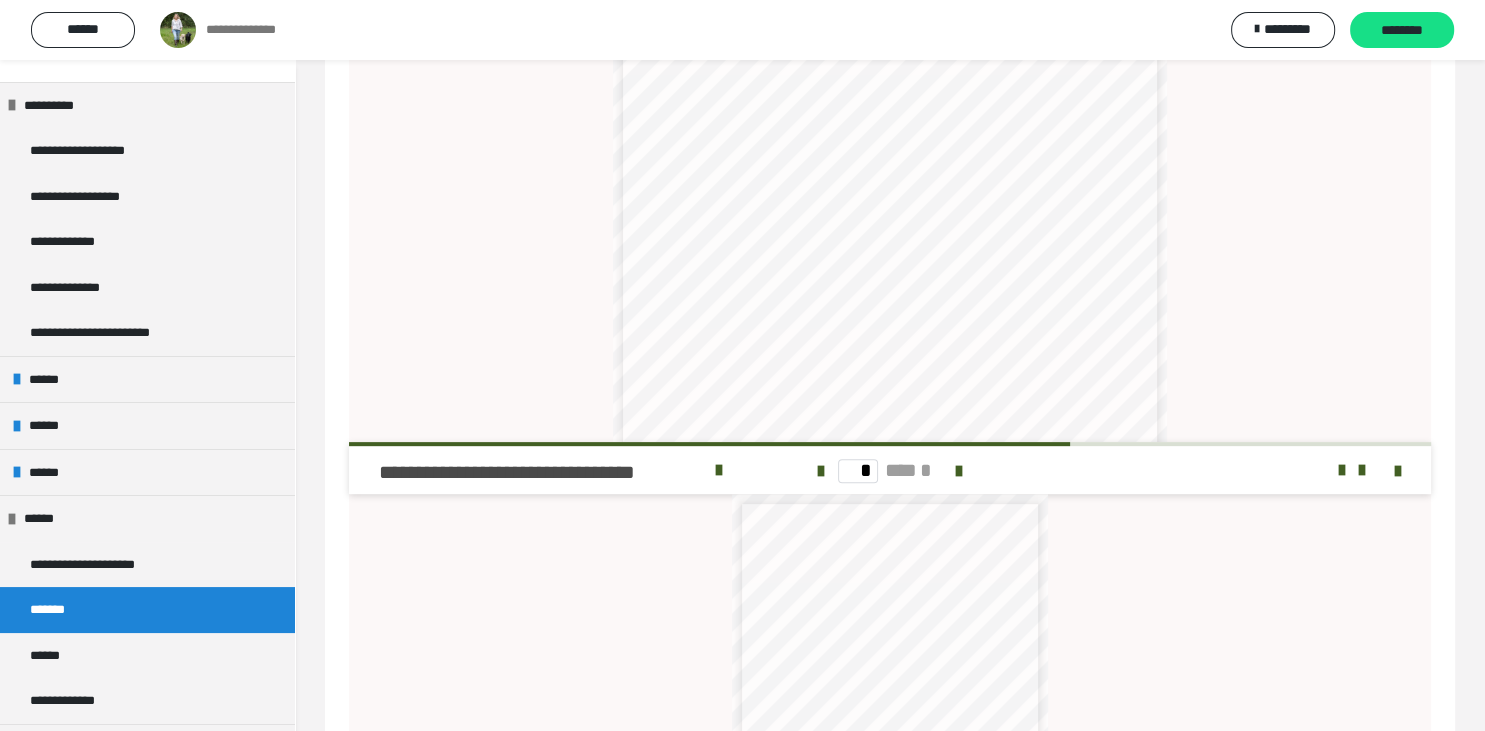 scroll, scrollTop: 336, scrollLeft: 0, axis: vertical 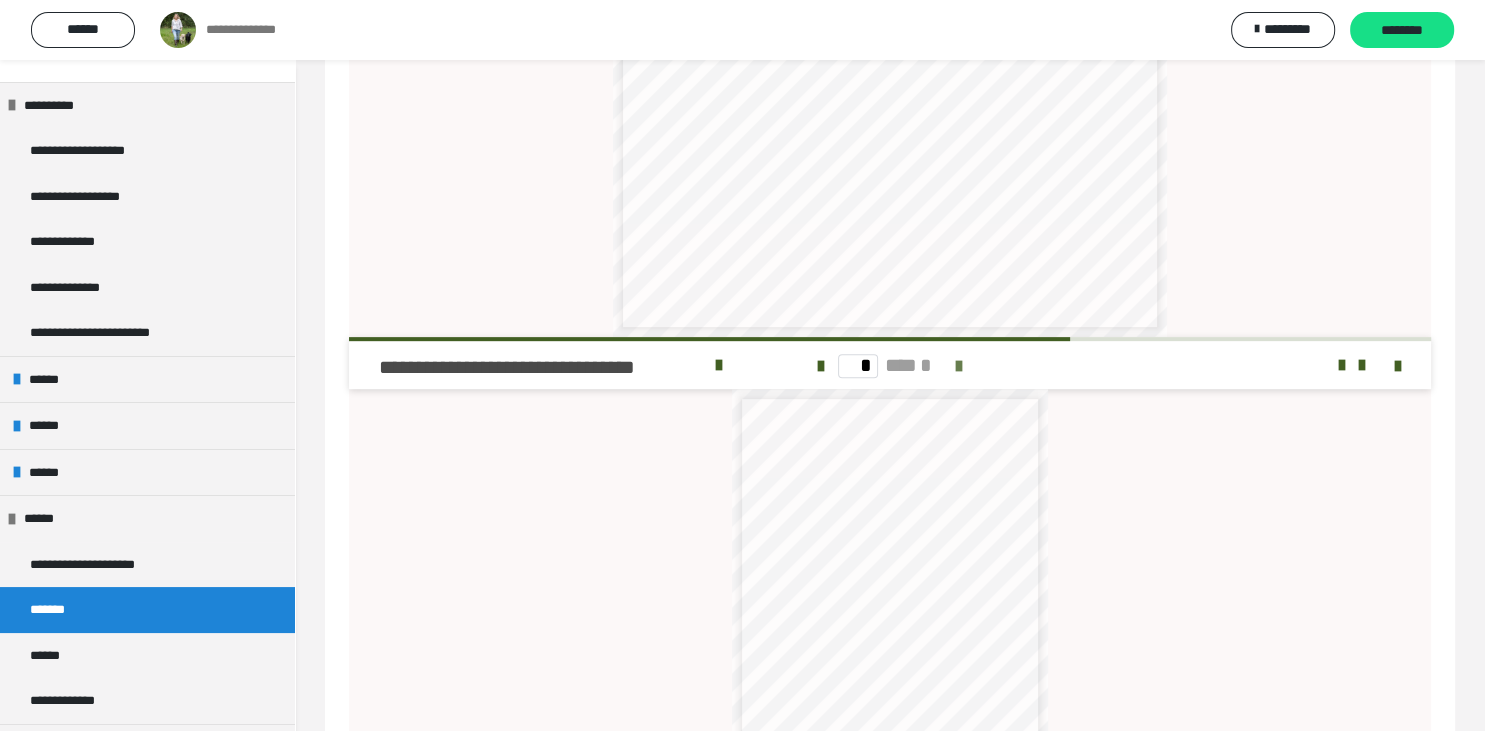 click at bounding box center [959, 366] 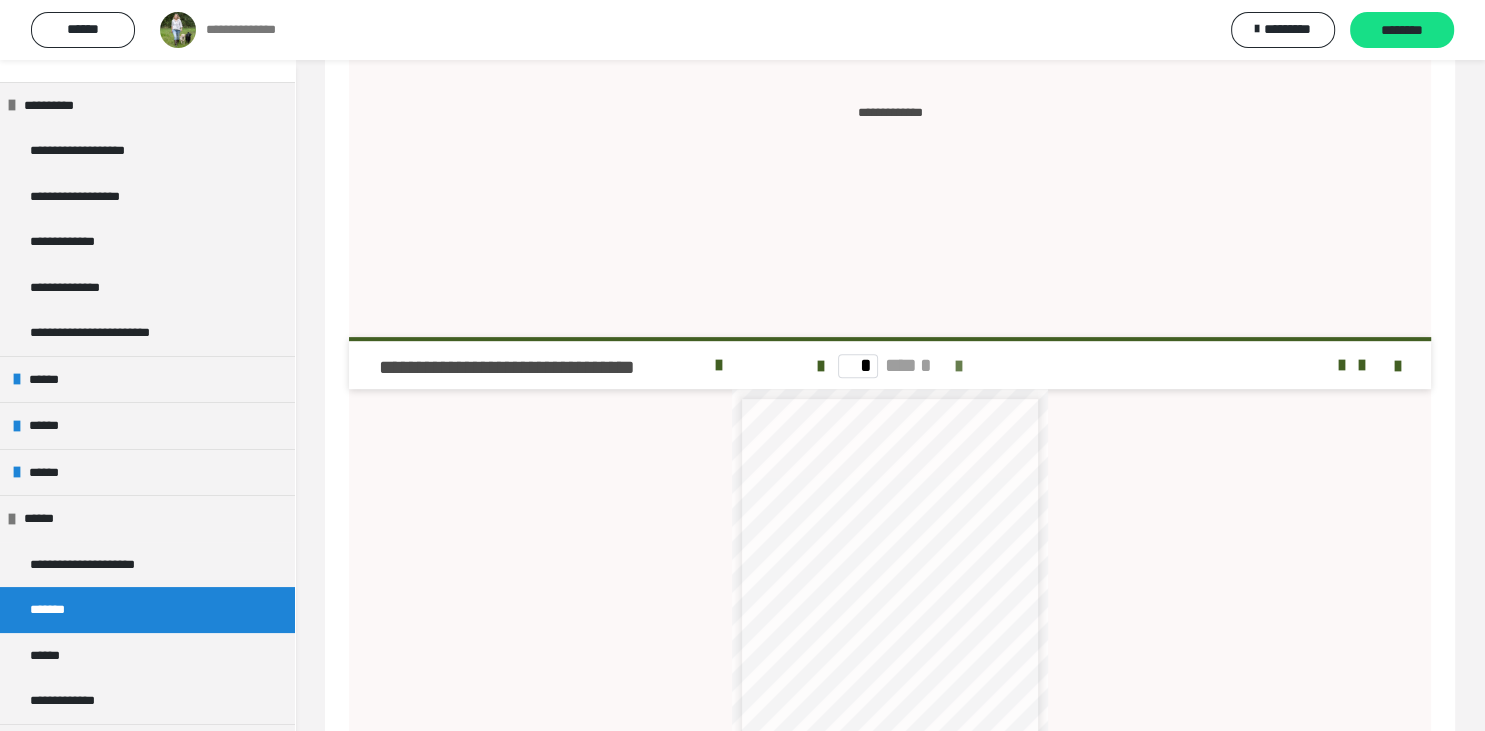 scroll, scrollTop: 0, scrollLeft: 0, axis: both 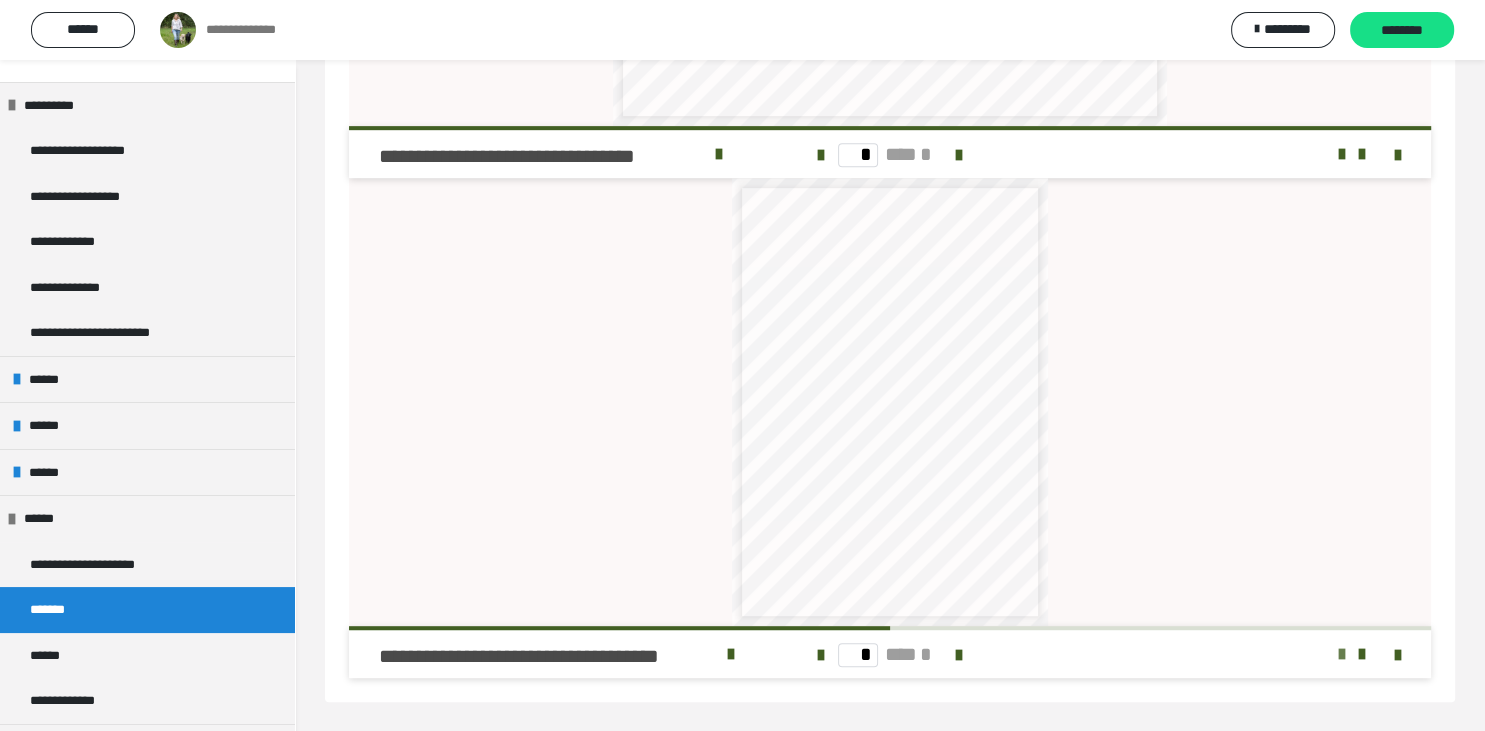 click at bounding box center [1342, 654] 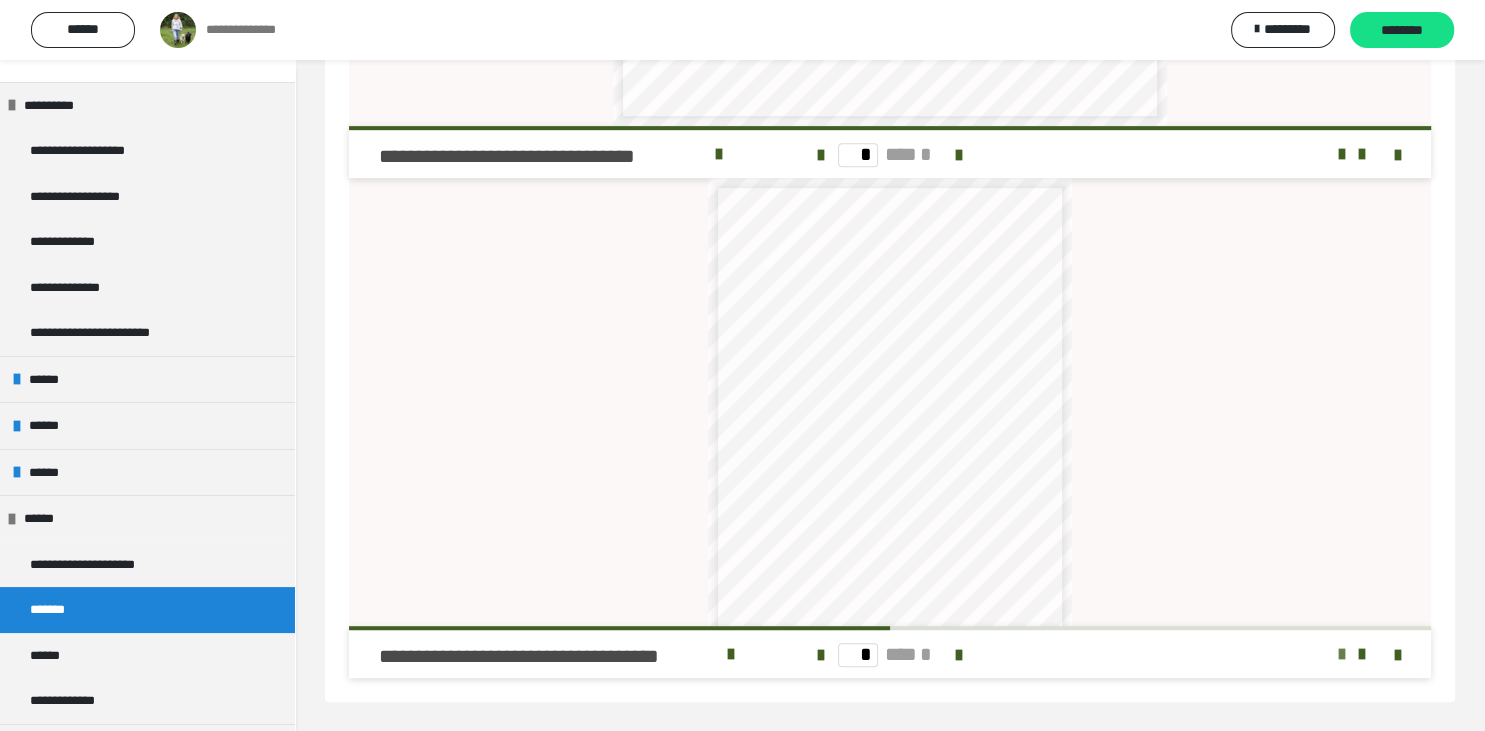click at bounding box center [1342, 654] 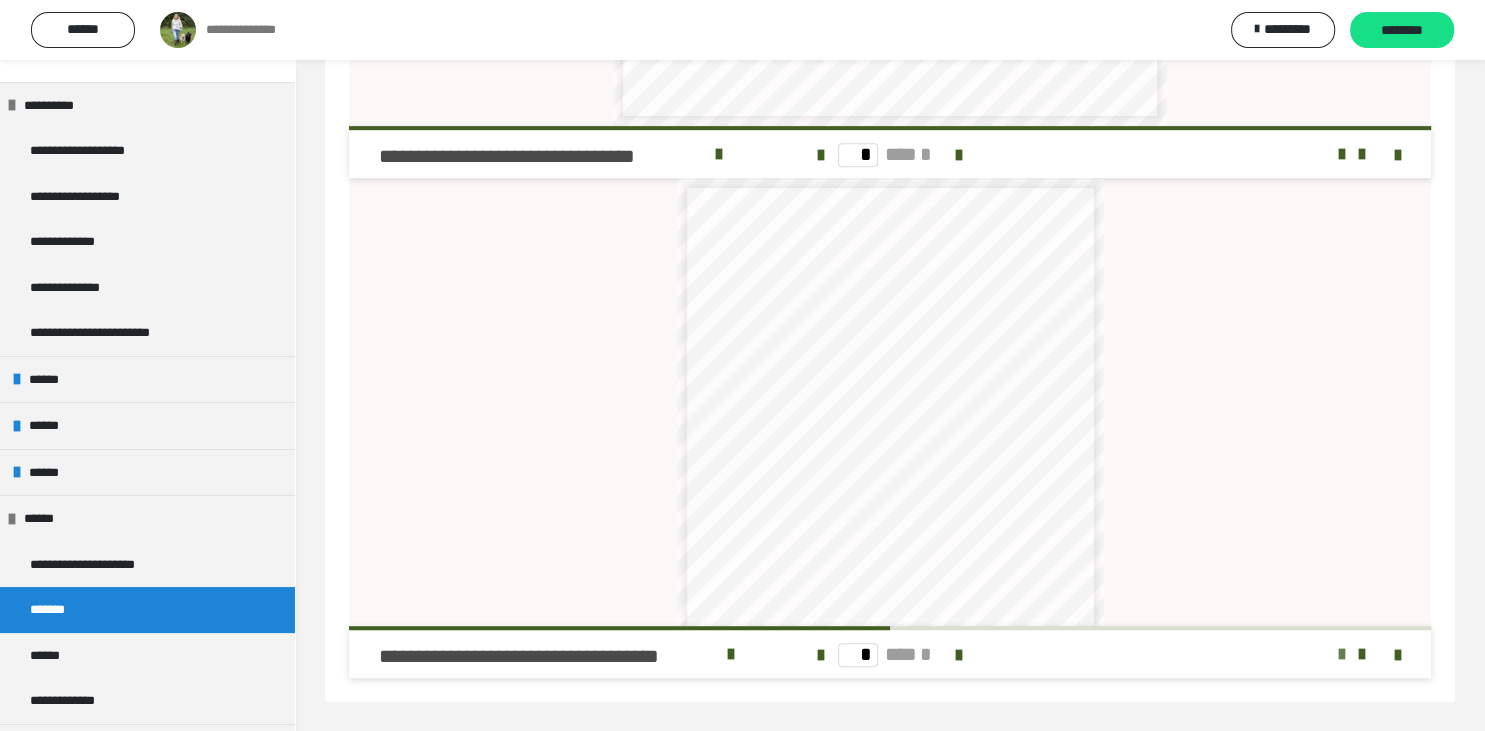 click at bounding box center [1342, 654] 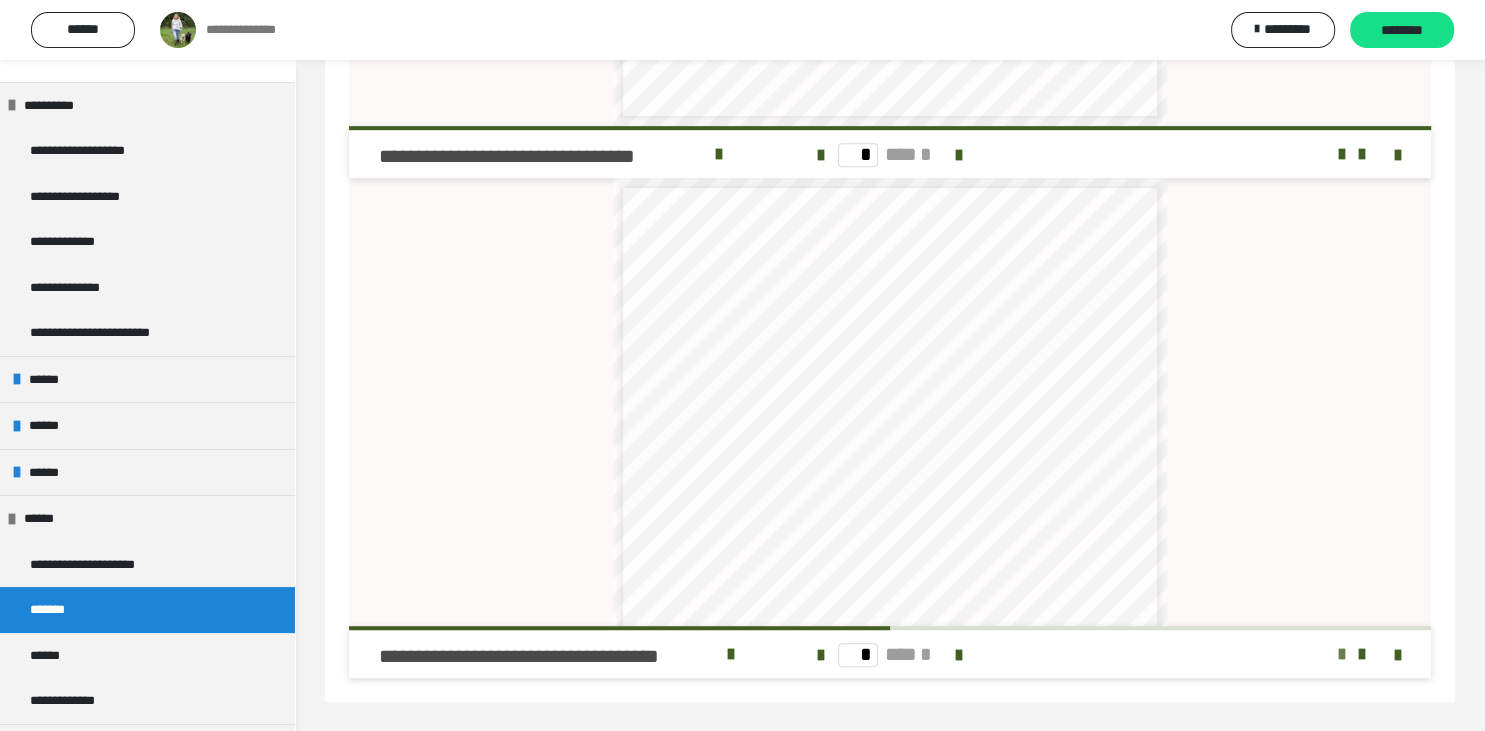 click at bounding box center (1342, 654) 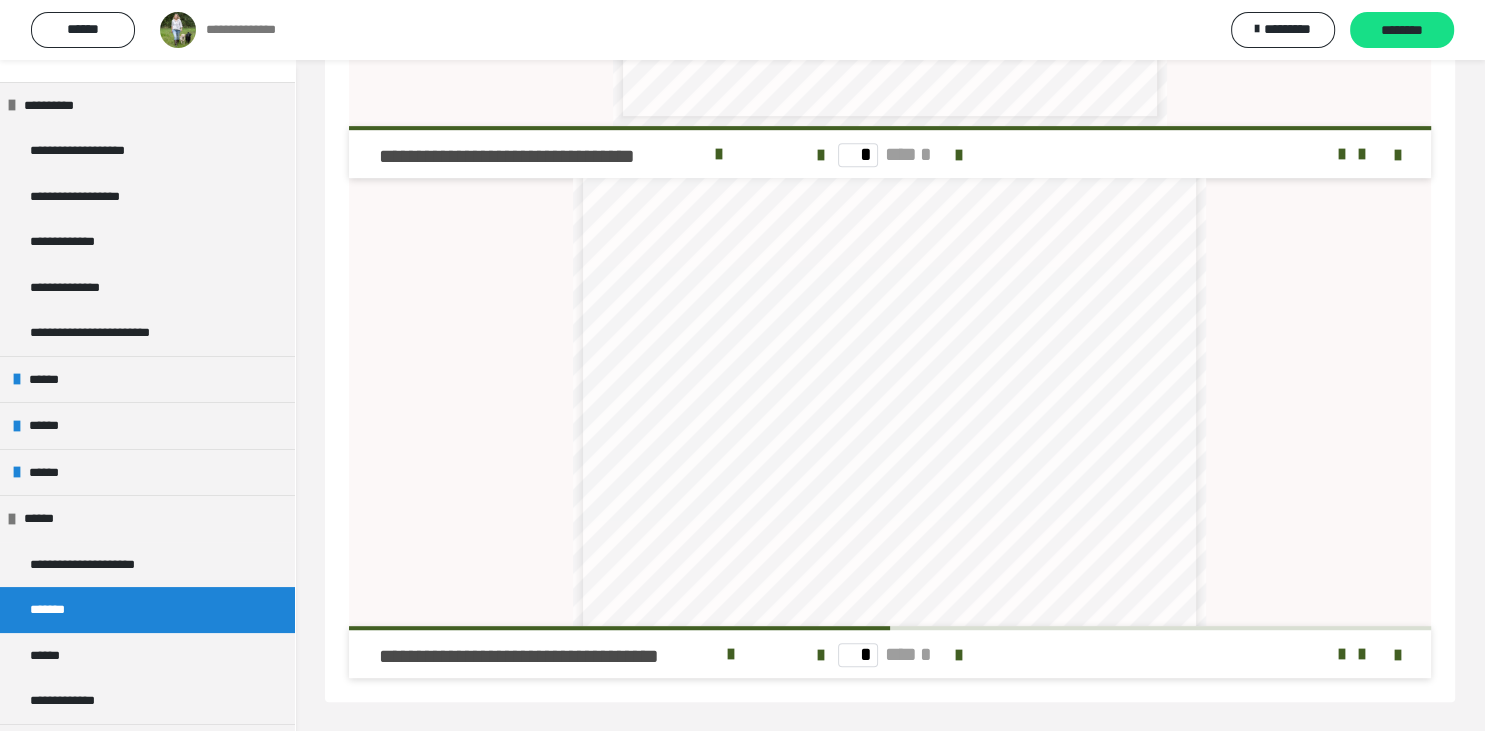 scroll, scrollTop: 448, scrollLeft: 0, axis: vertical 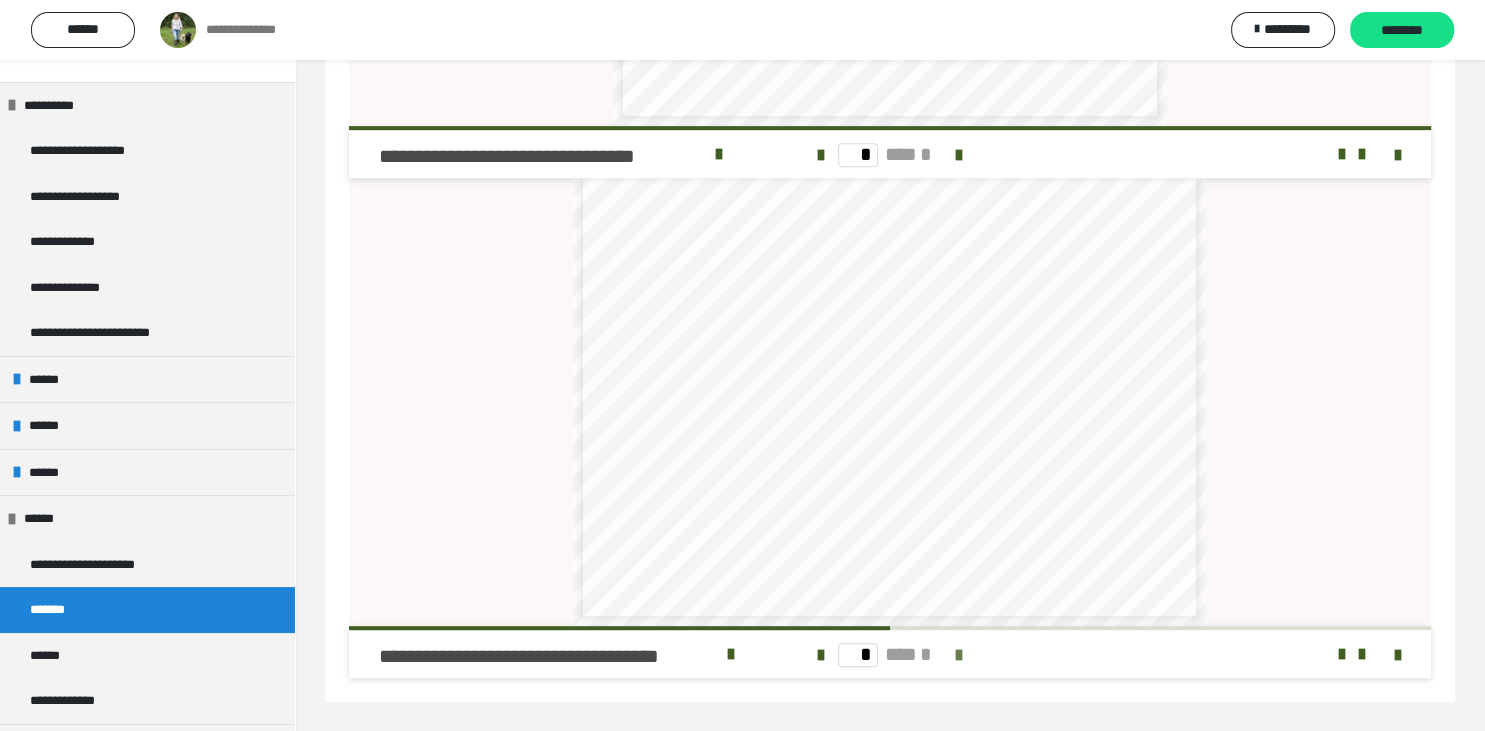 click at bounding box center (959, 655) 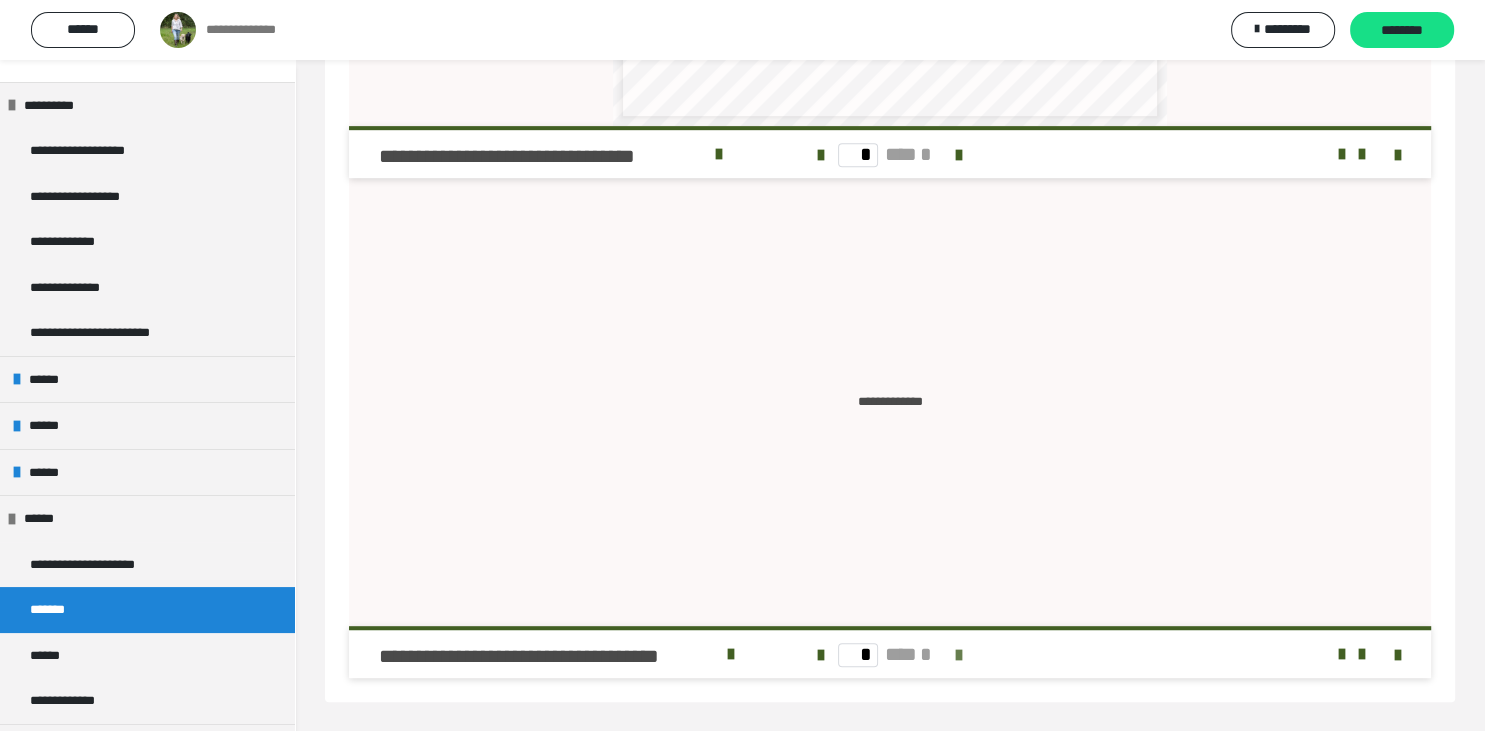 type on "*" 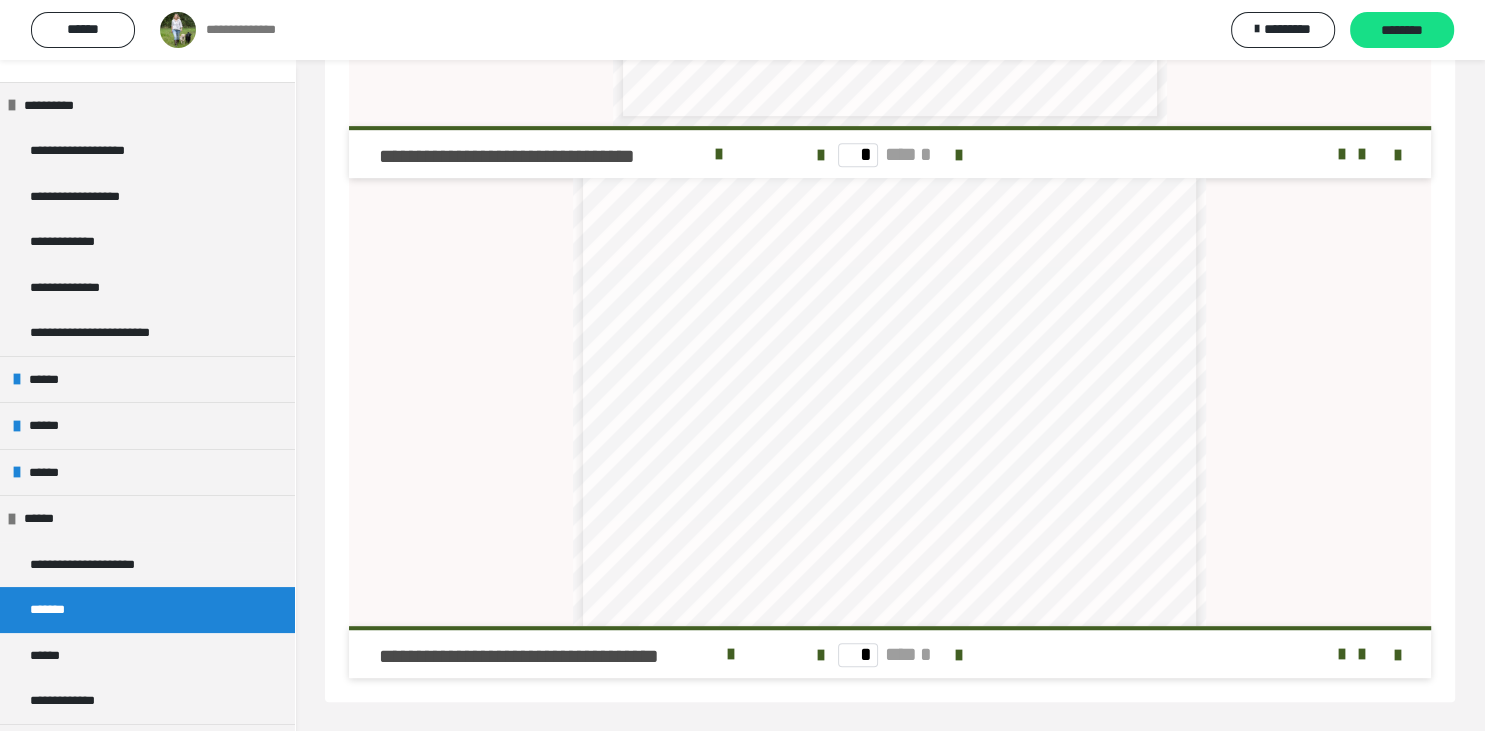 scroll, scrollTop: 448, scrollLeft: 0, axis: vertical 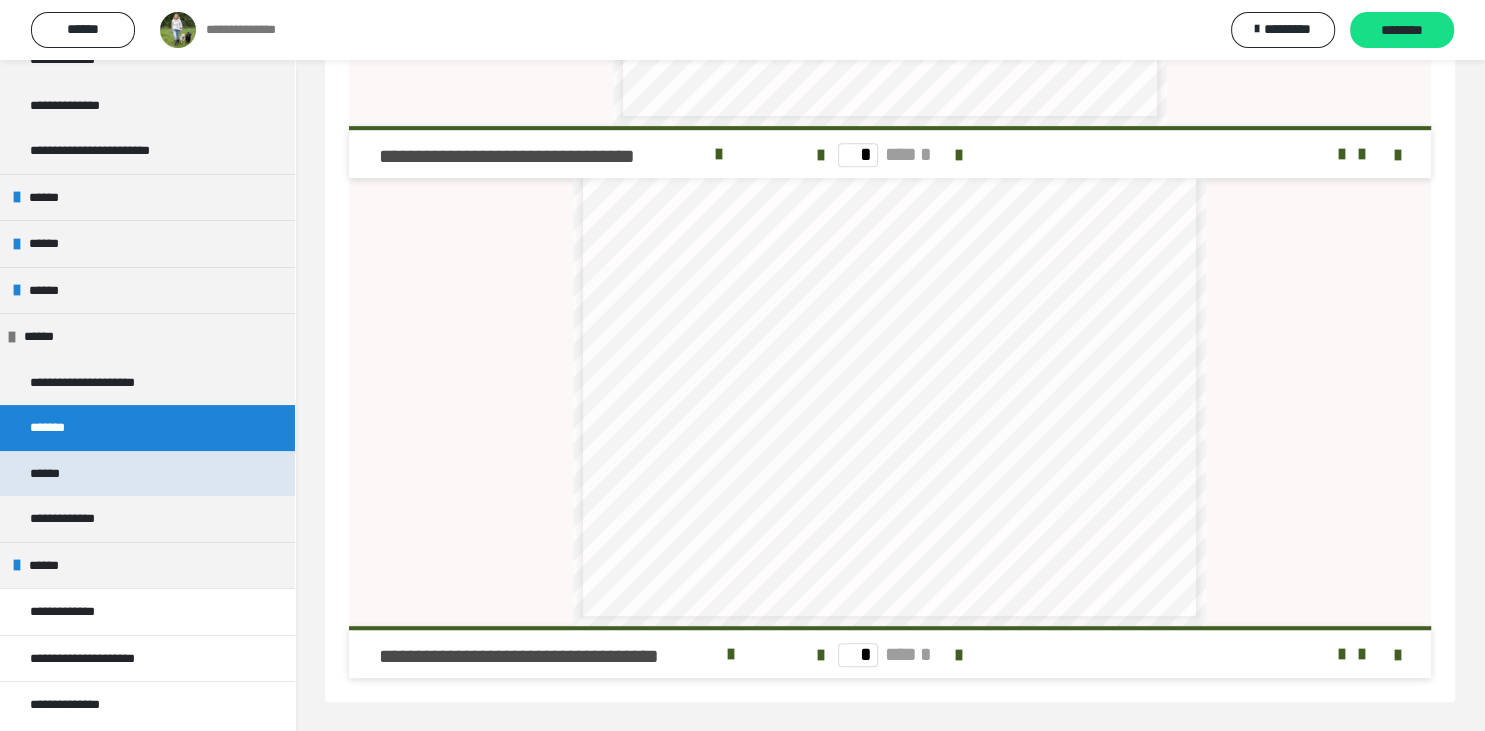 click on "******" at bounding box center (52, 474) 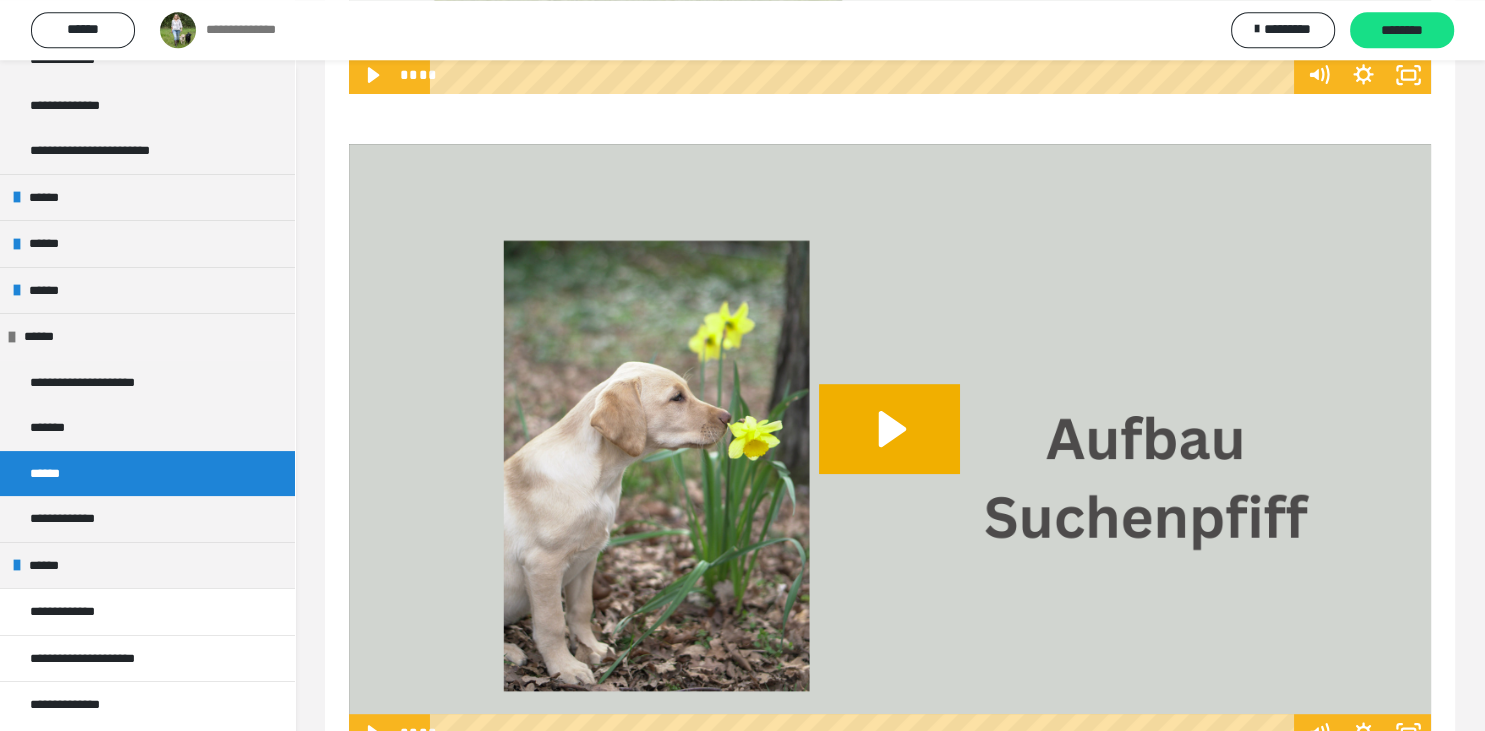 scroll, scrollTop: 799, scrollLeft: 0, axis: vertical 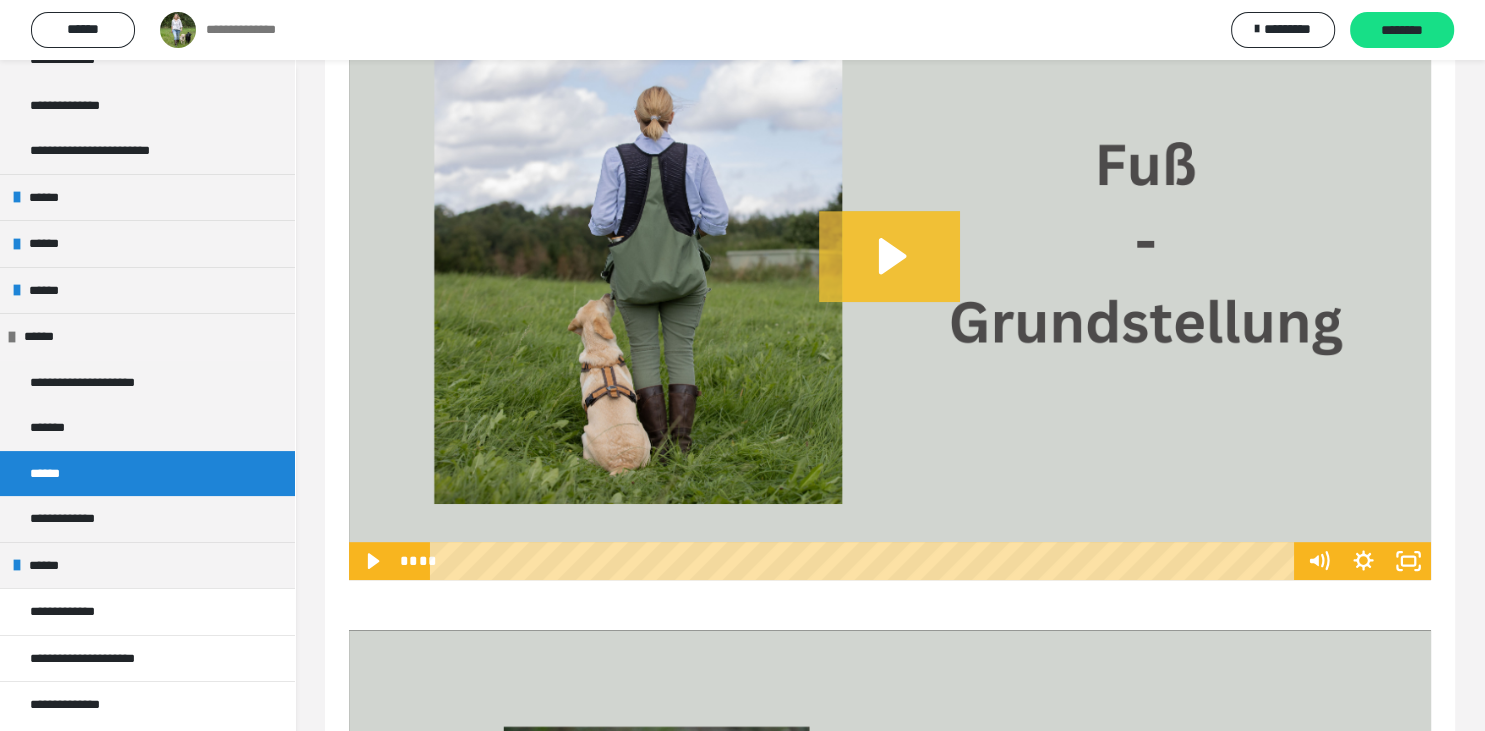 click 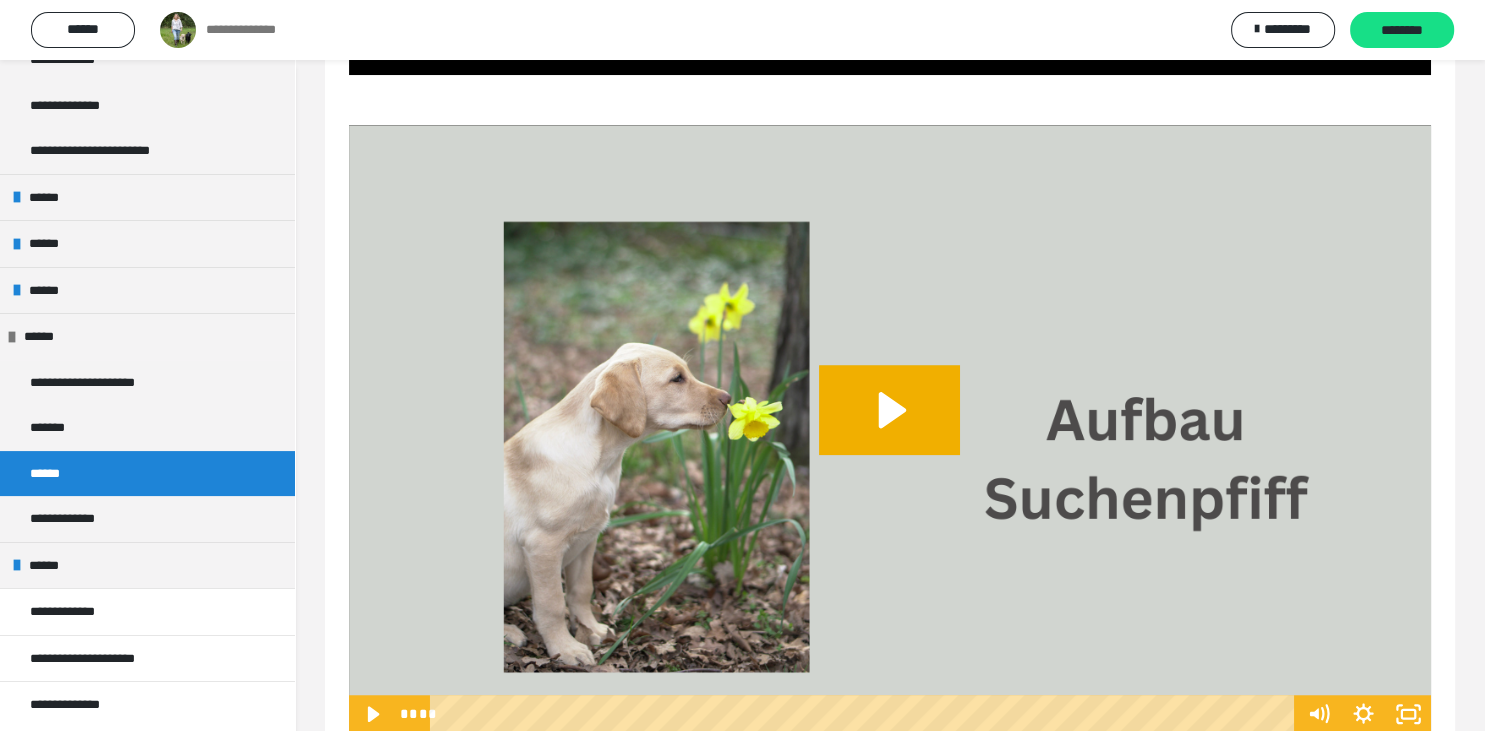 scroll, scrollTop: 1327, scrollLeft: 0, axis: vertical 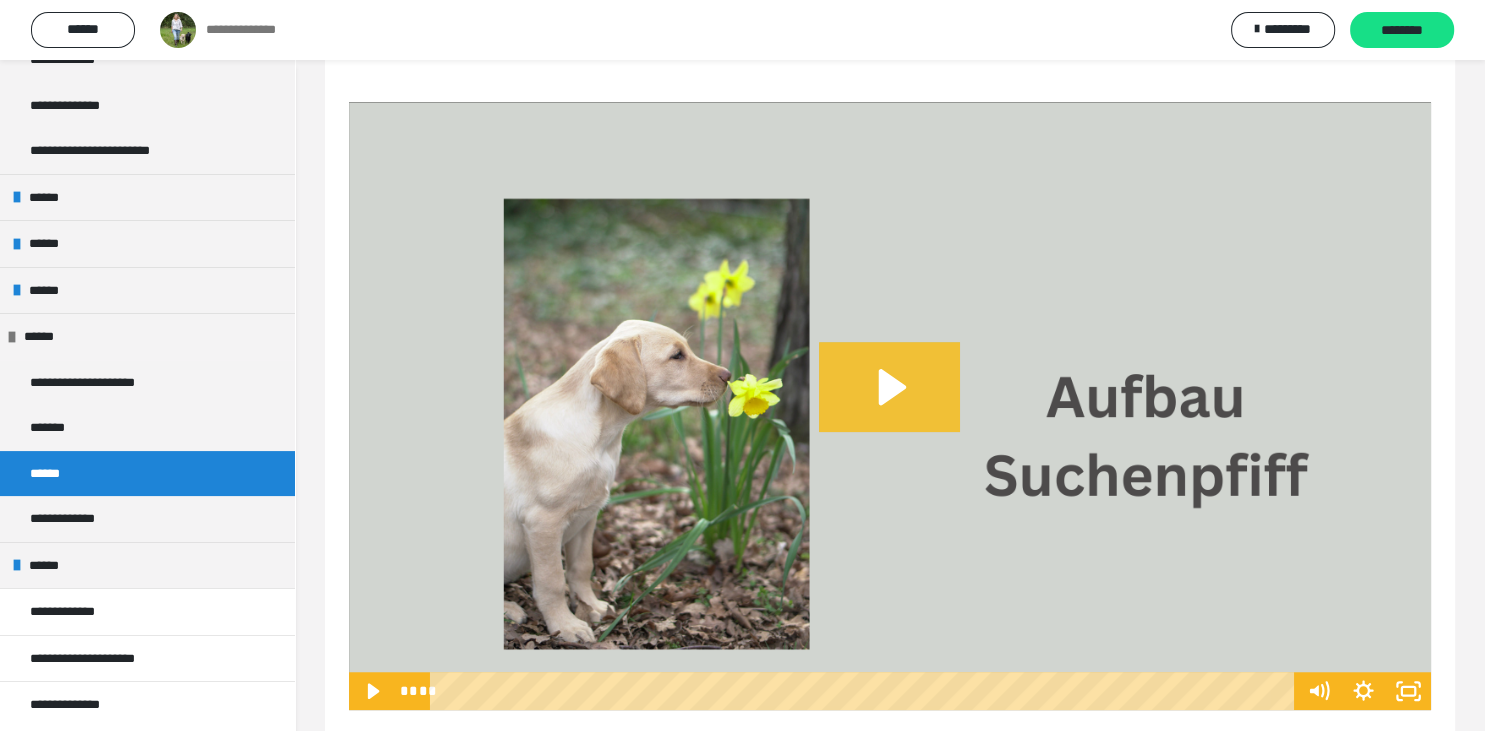 click 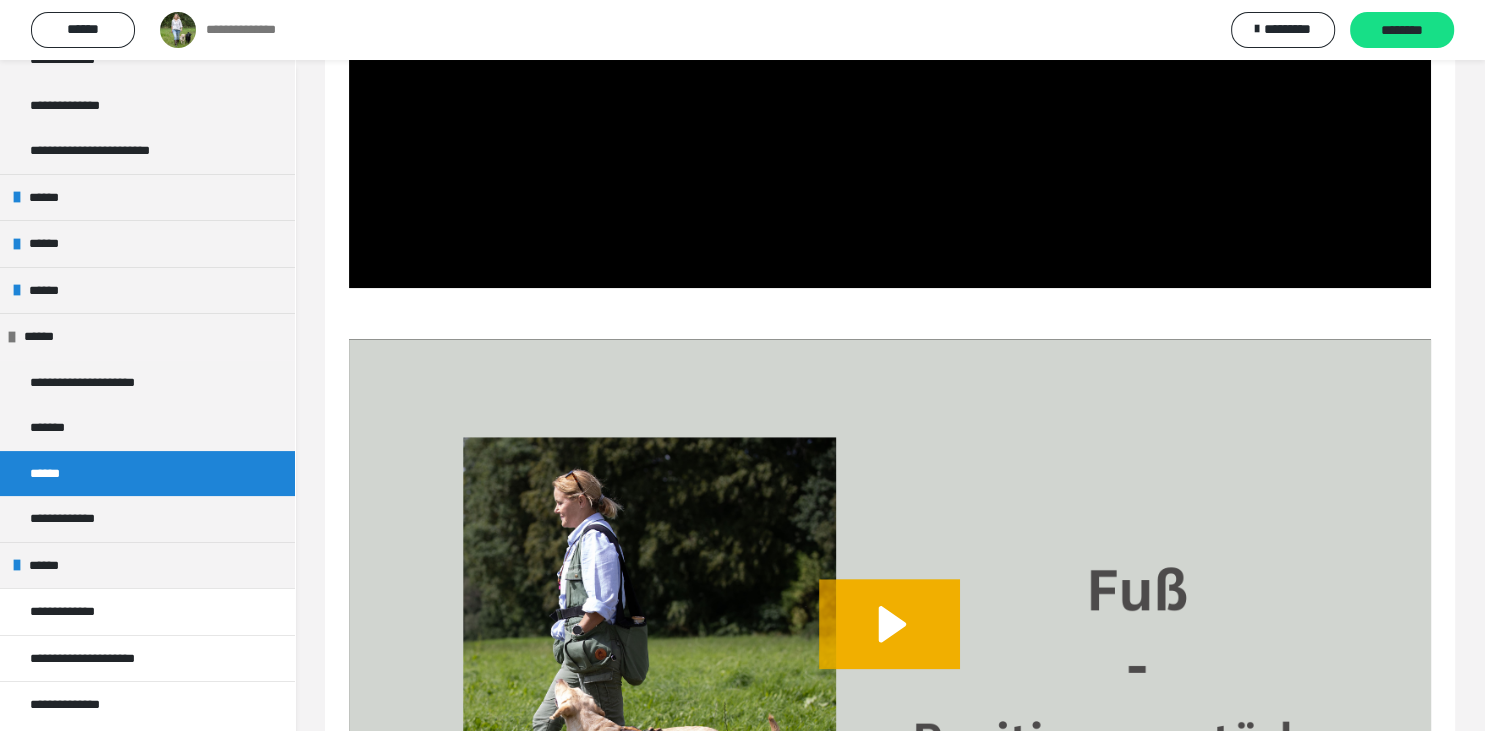 scroll, scrollTop: 1960, scrollLeft: 0, axis: vertical 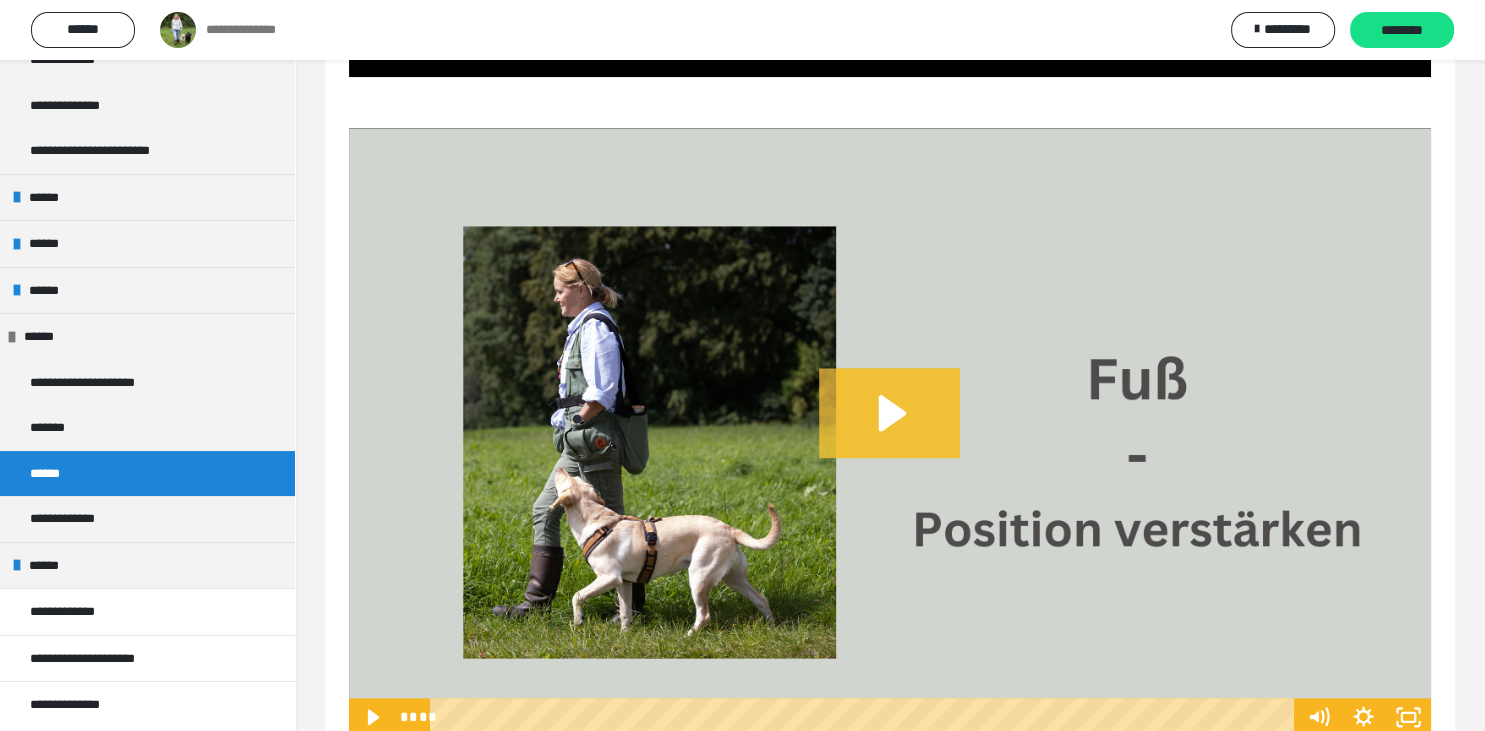 click 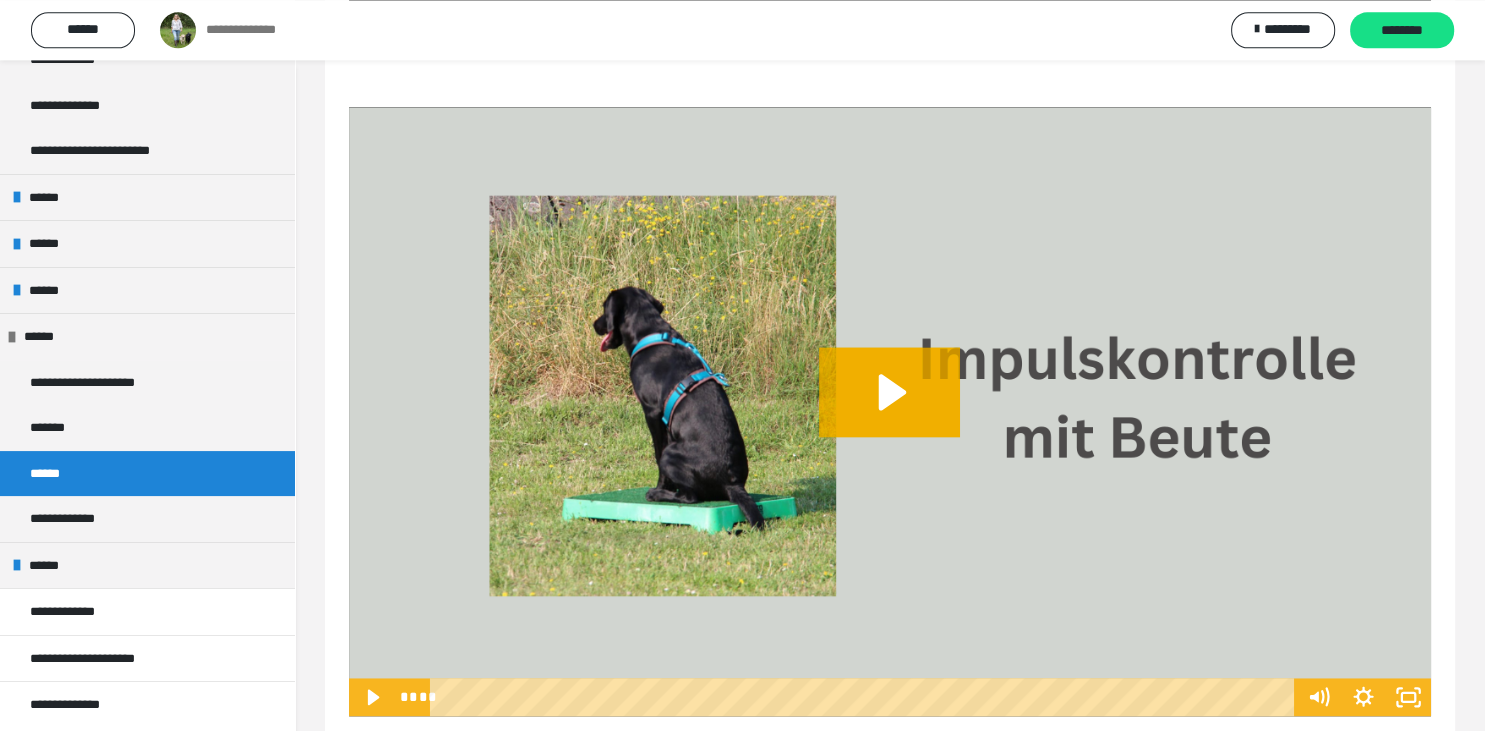 scroll, scrollTop: 2676, scrollLeft: 0, axis: vertical 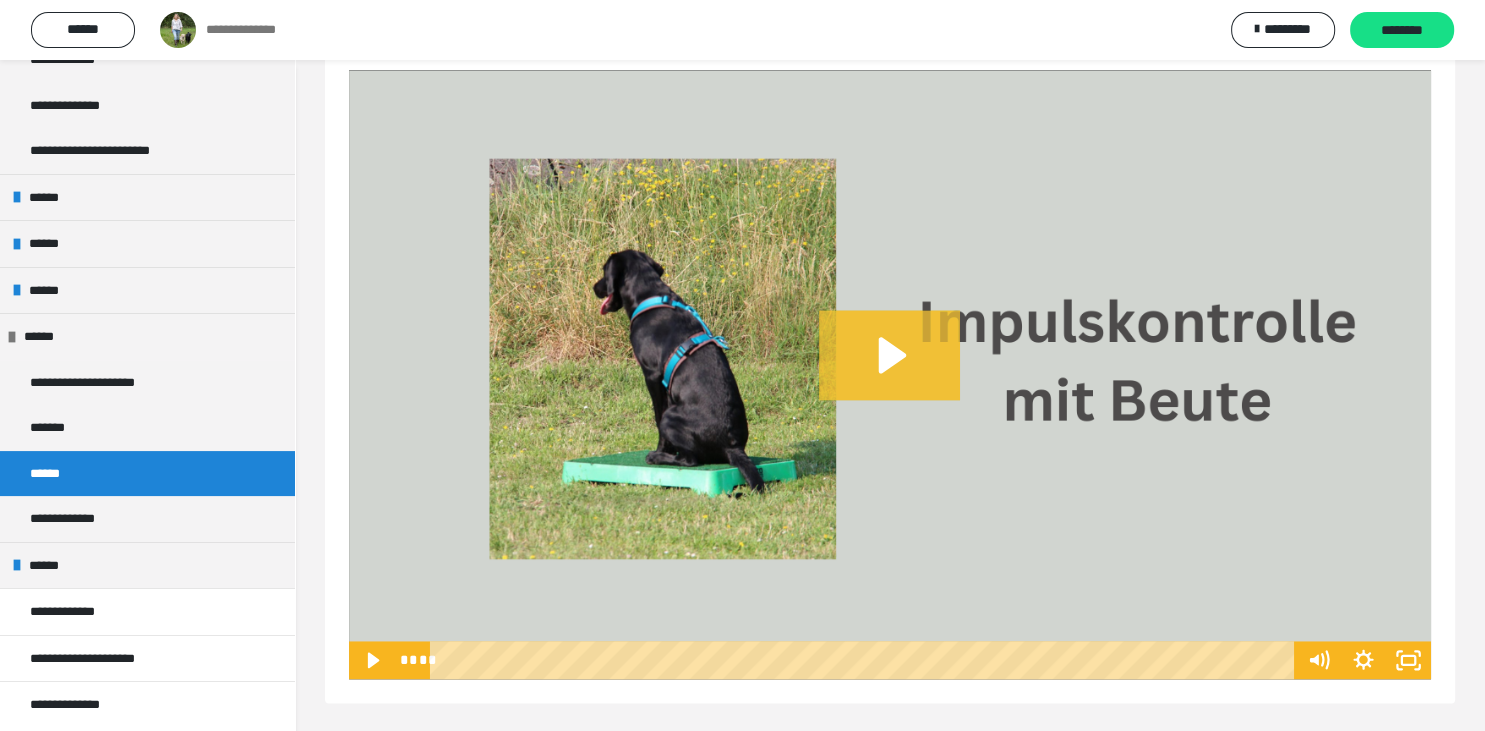 click 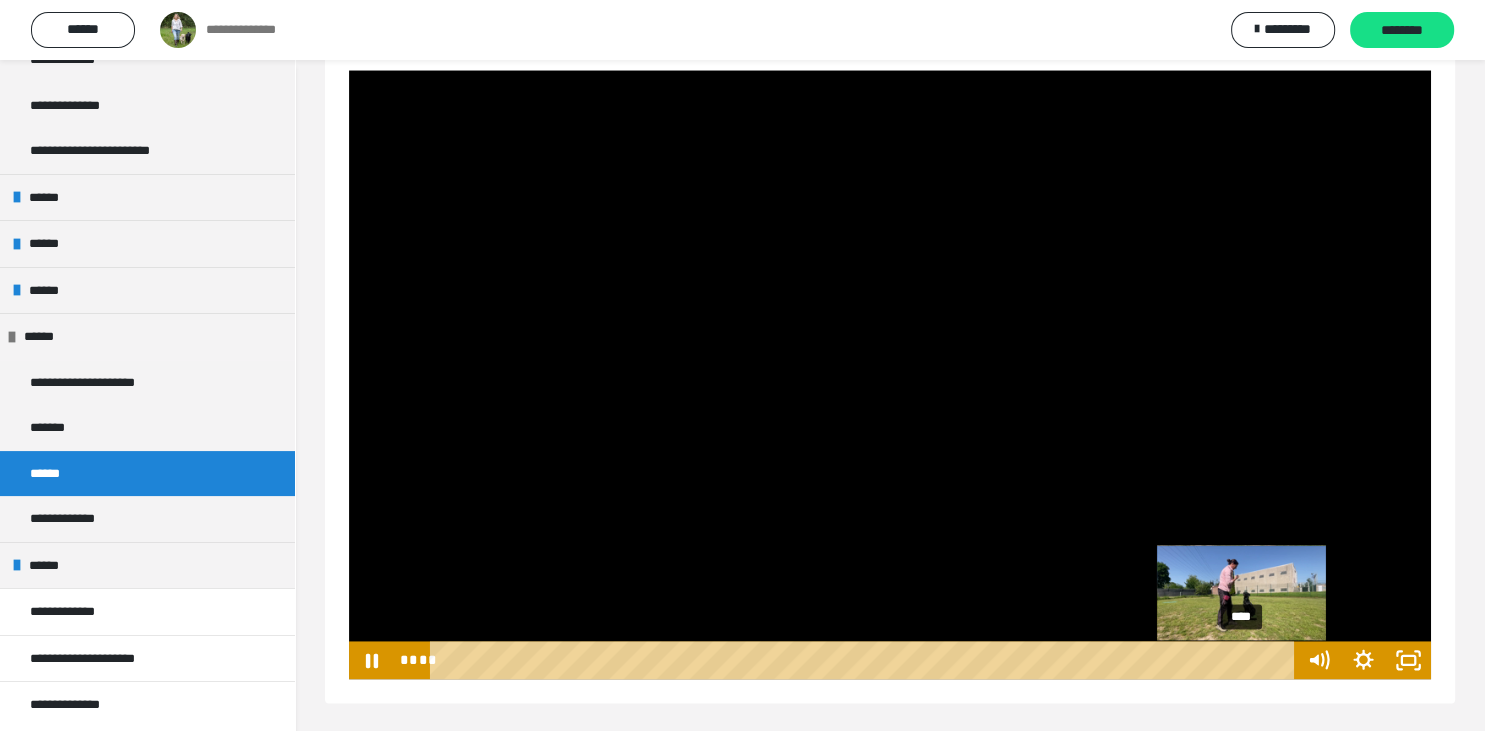 click on "****" at bounding box center [865, 660] 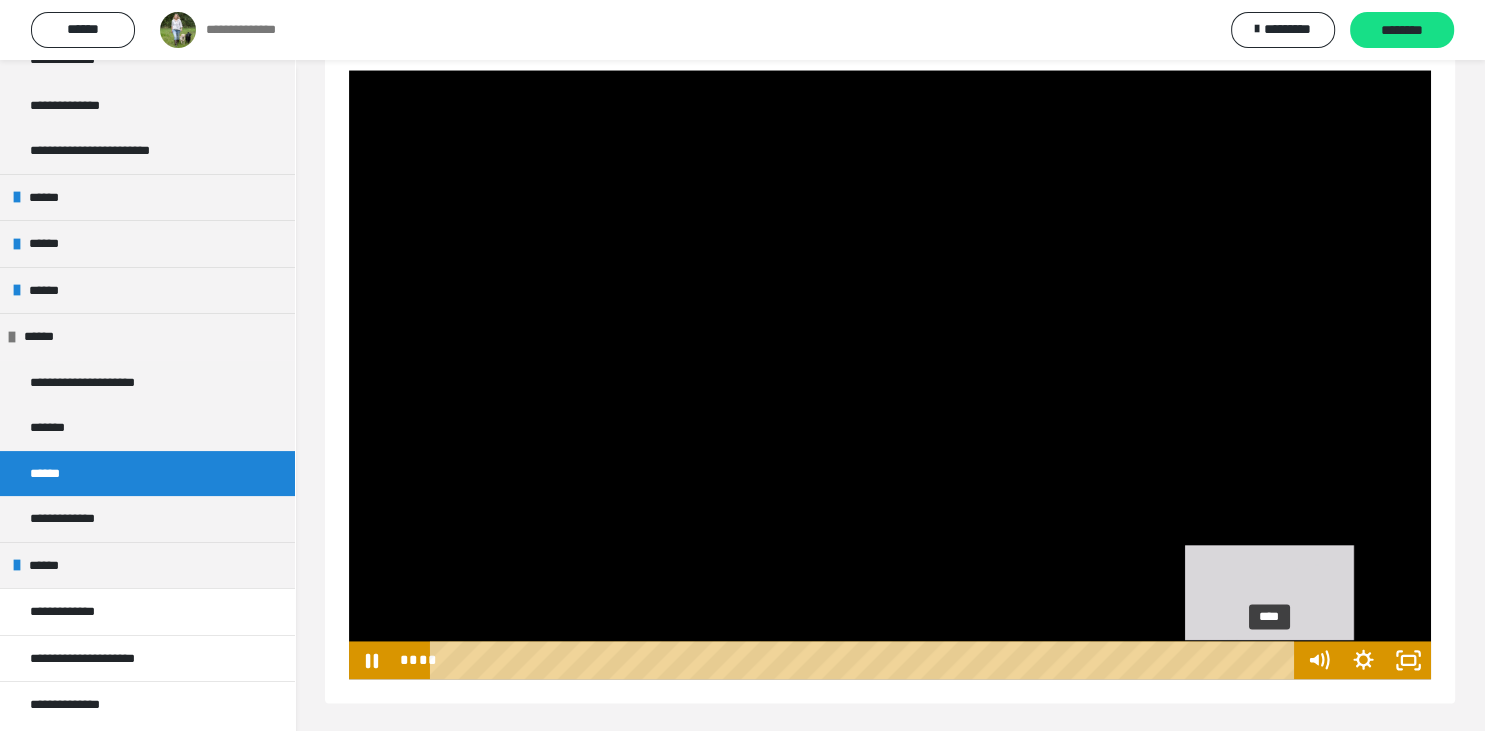 click on "****" at bounding box center (865, 660) 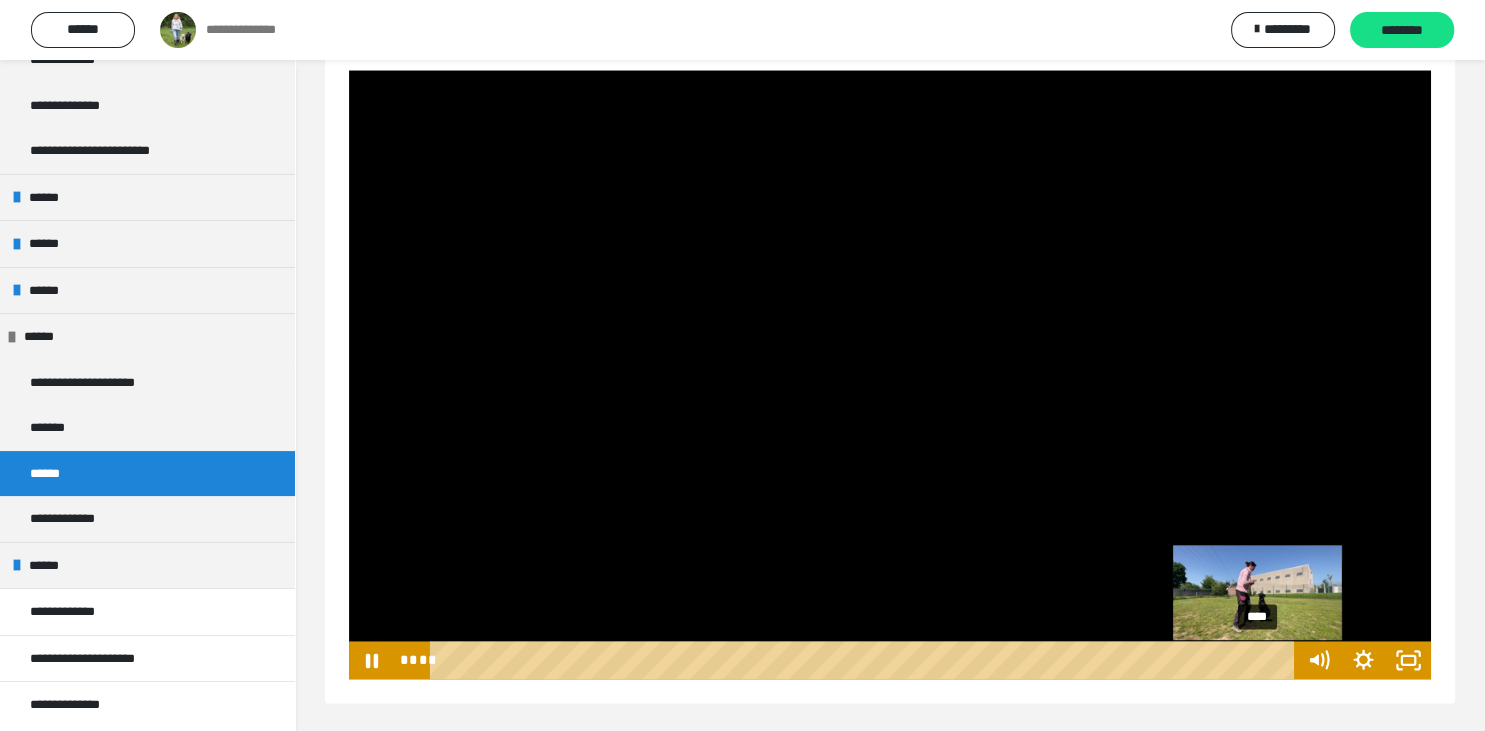 click on "****" at bounding box center (865, 660) 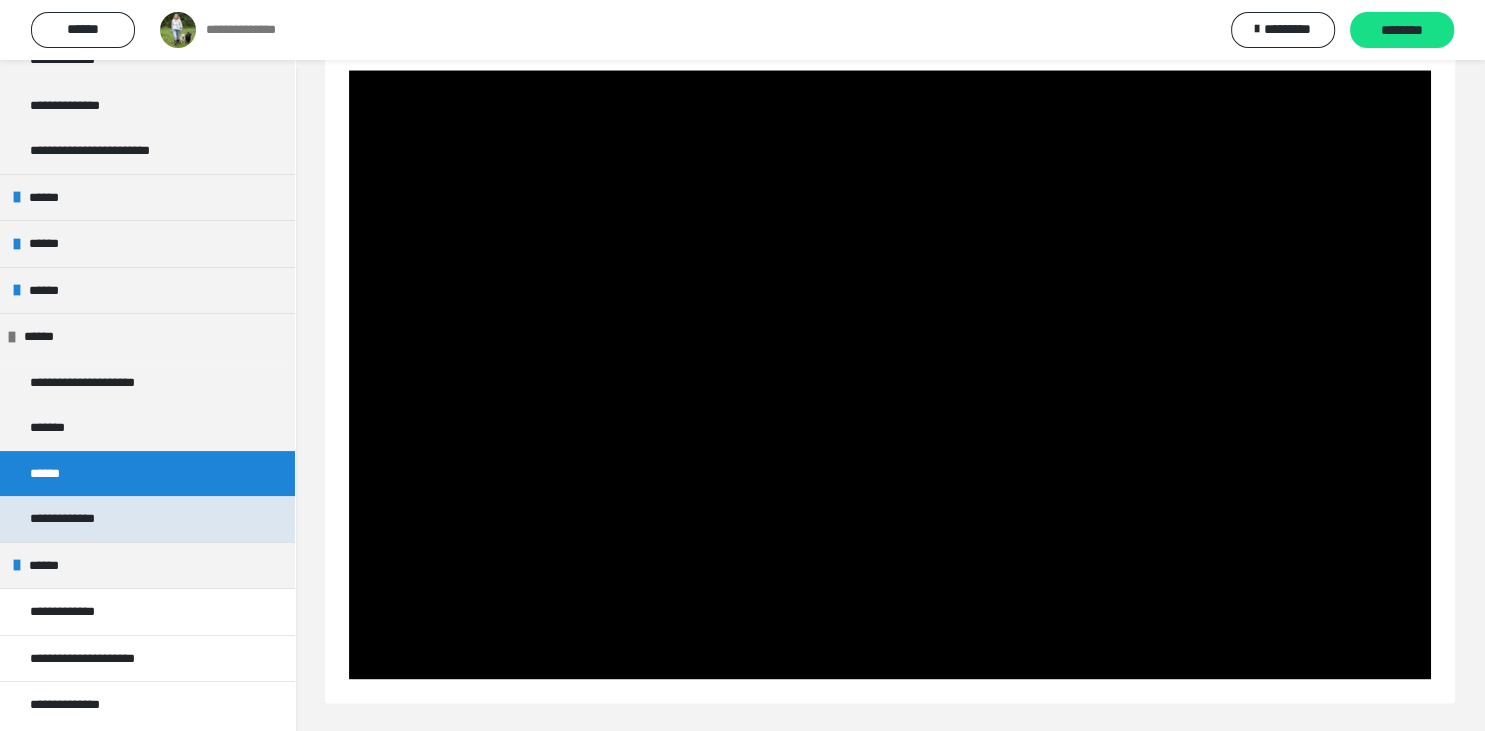 click on "**********" at bounding box center (74, 519) 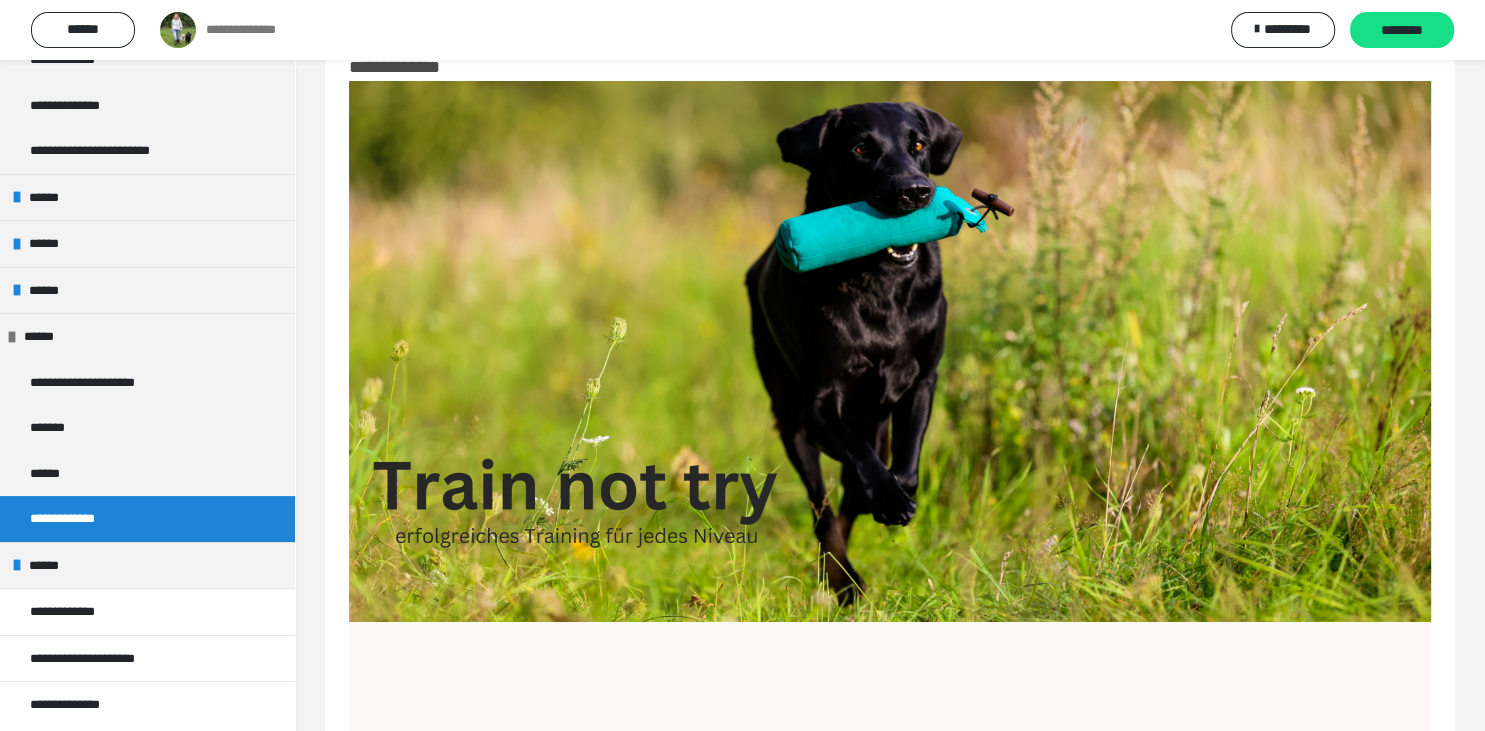 scroll, scrollTop: 504, scrollLeft: 0, axis: vertical 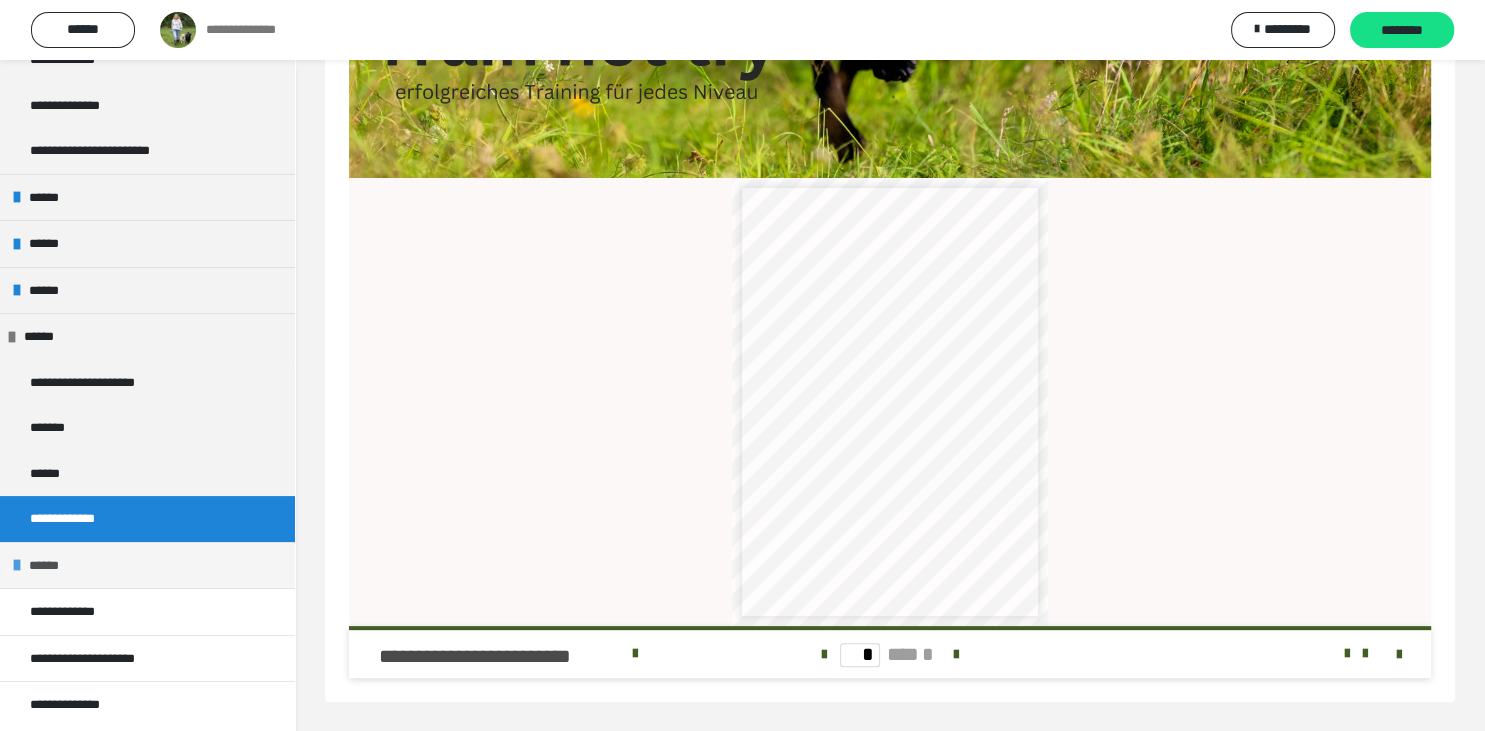 click on "******" at bounding box center [49, 566] 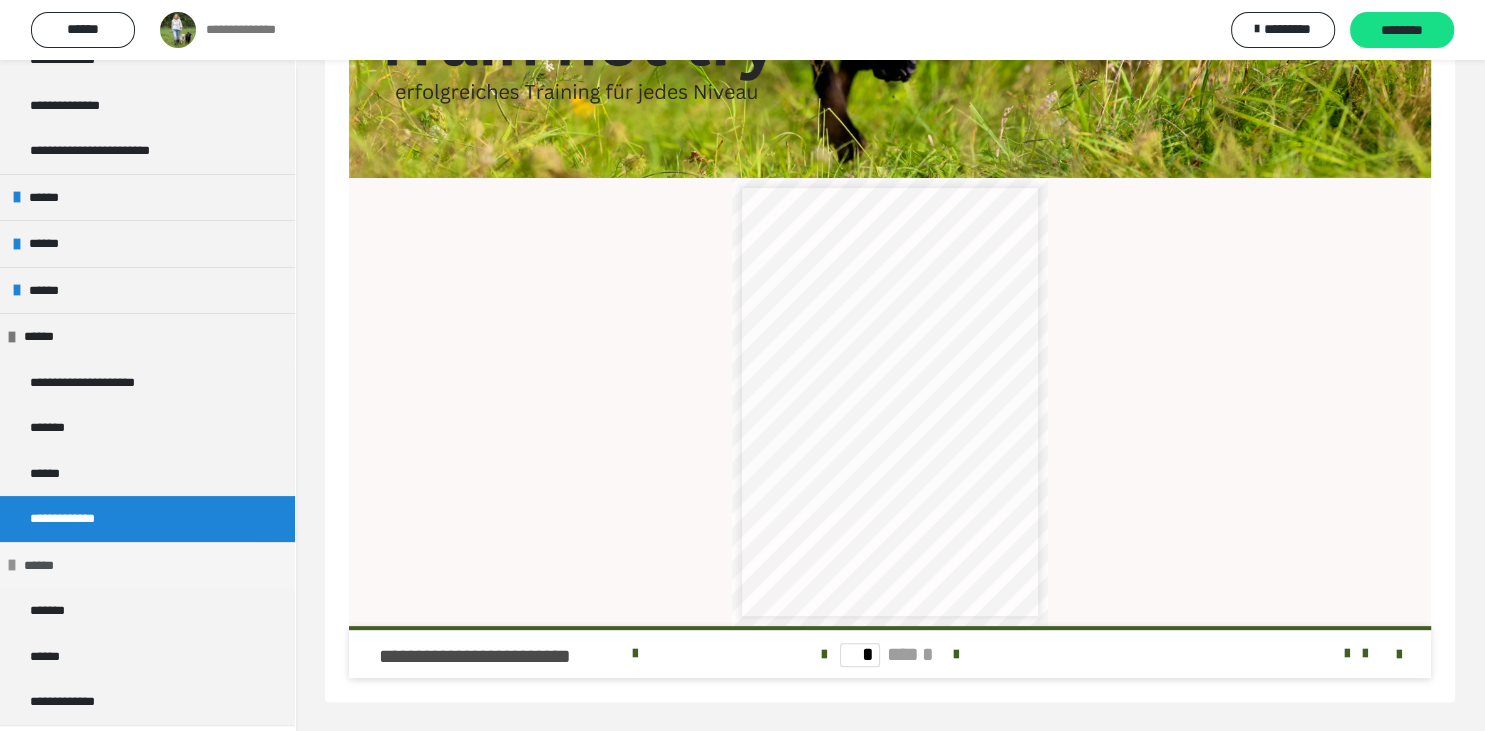 click on "******" at bounding box center [44, 566] 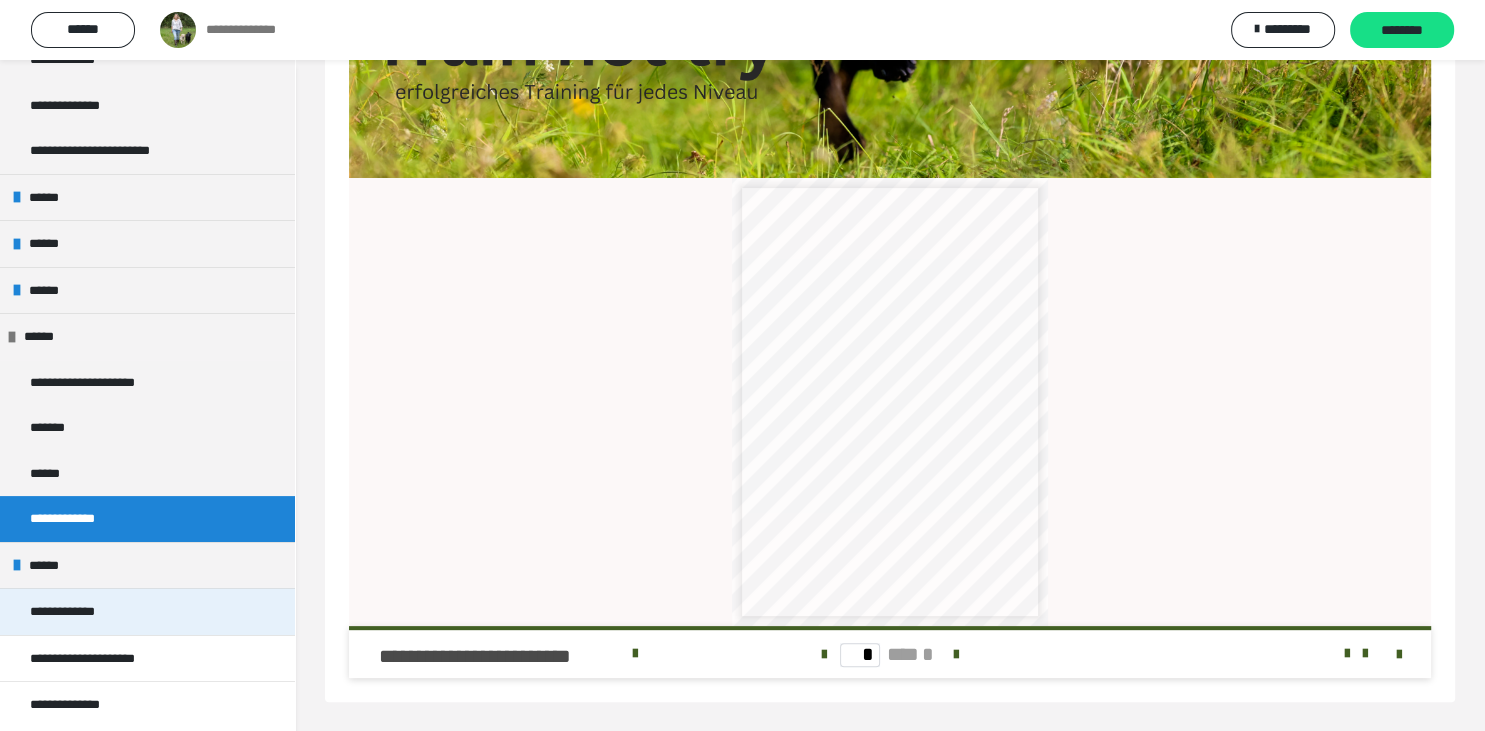 click on "**********" at bounding box center (78, 612) 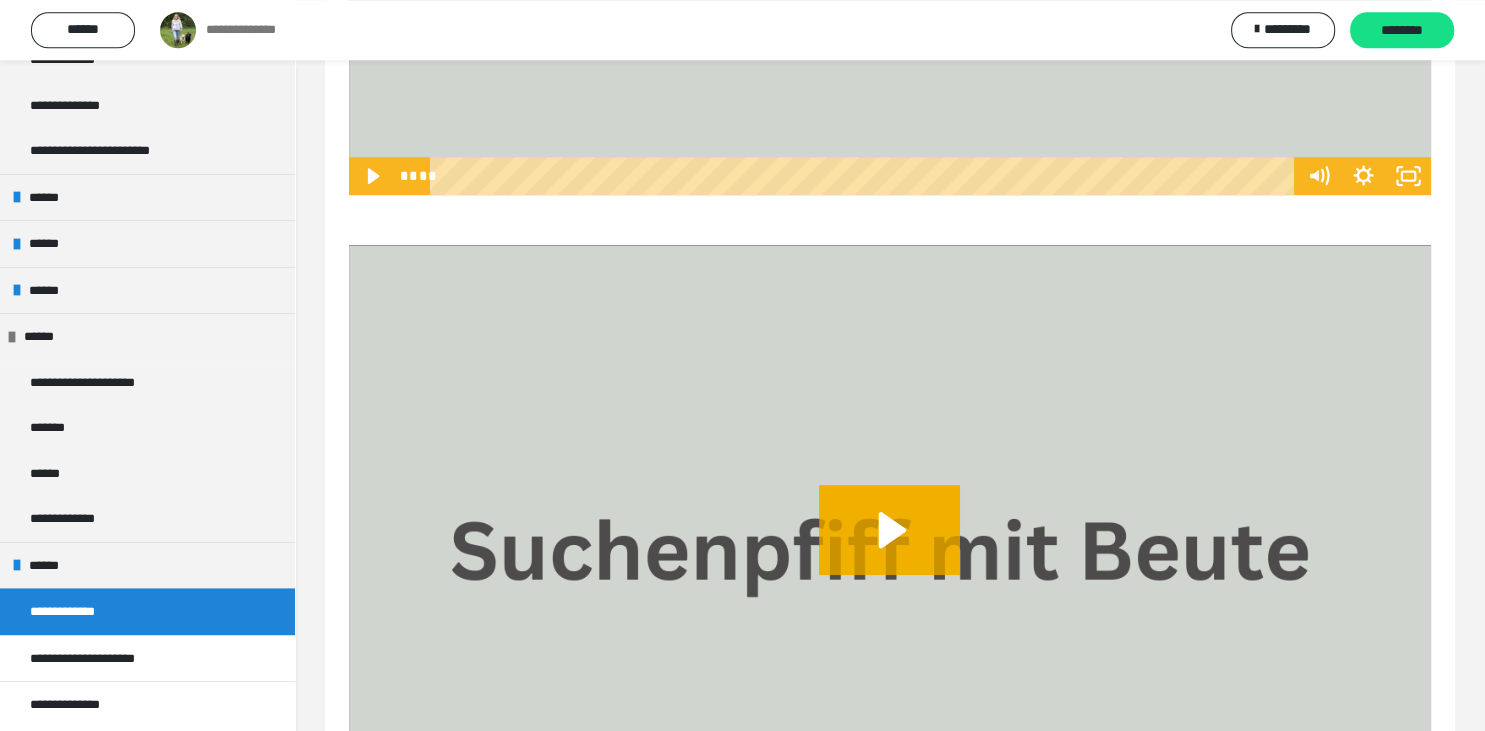 scroll, scrollTop: 1327, scrollLeft: 0, axis: vertical 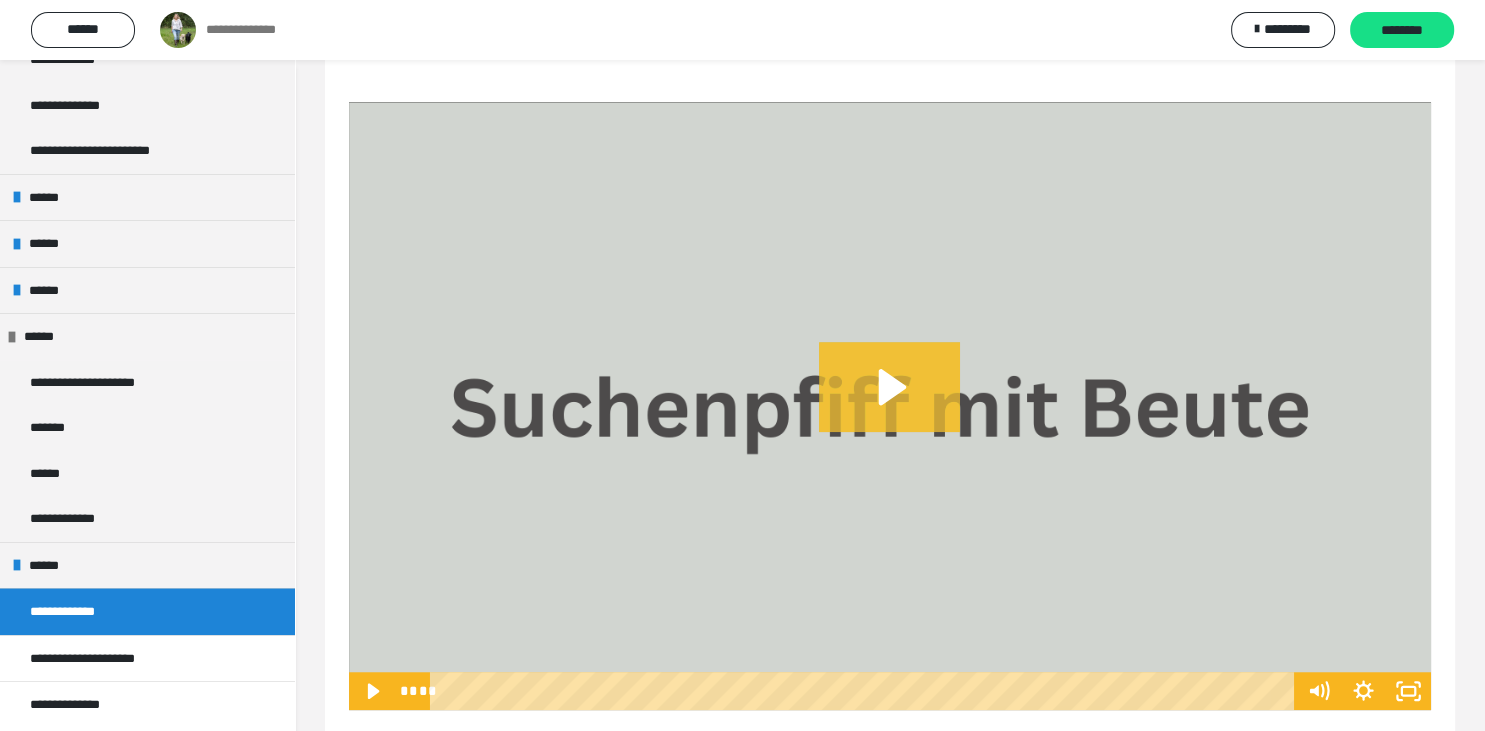 click 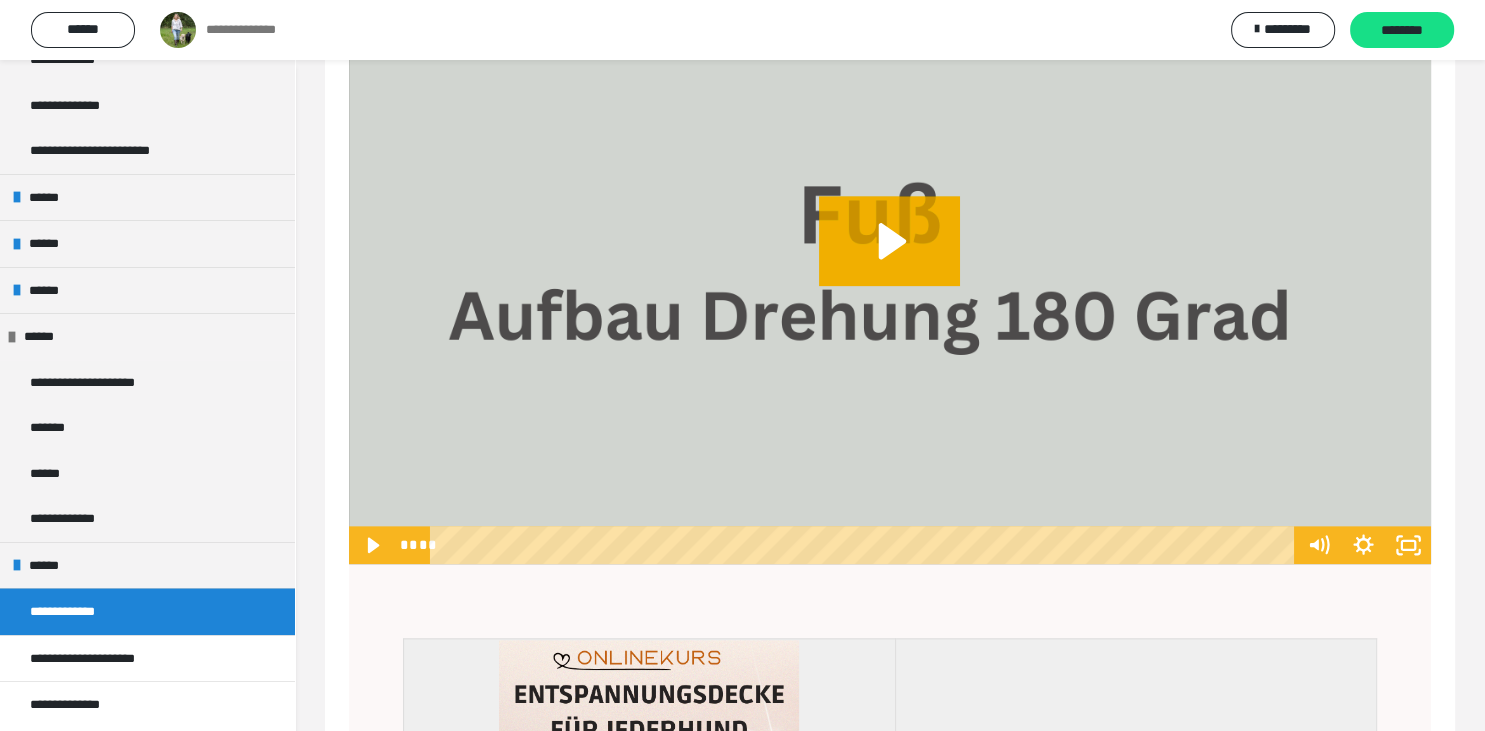 scroll, scrollTop: 2076, scrollLeft: 0, axis: vertical 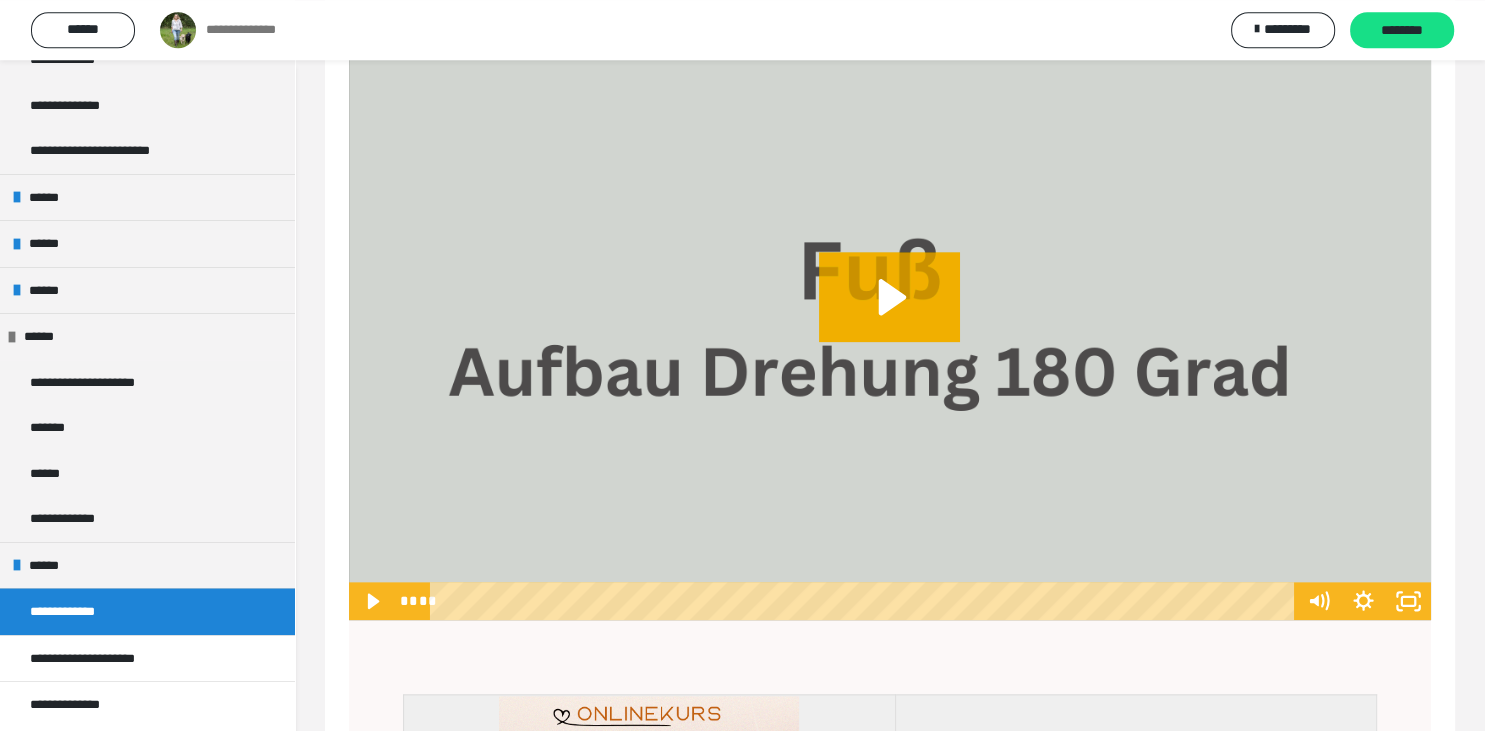 click at bounding box center [890, 316] 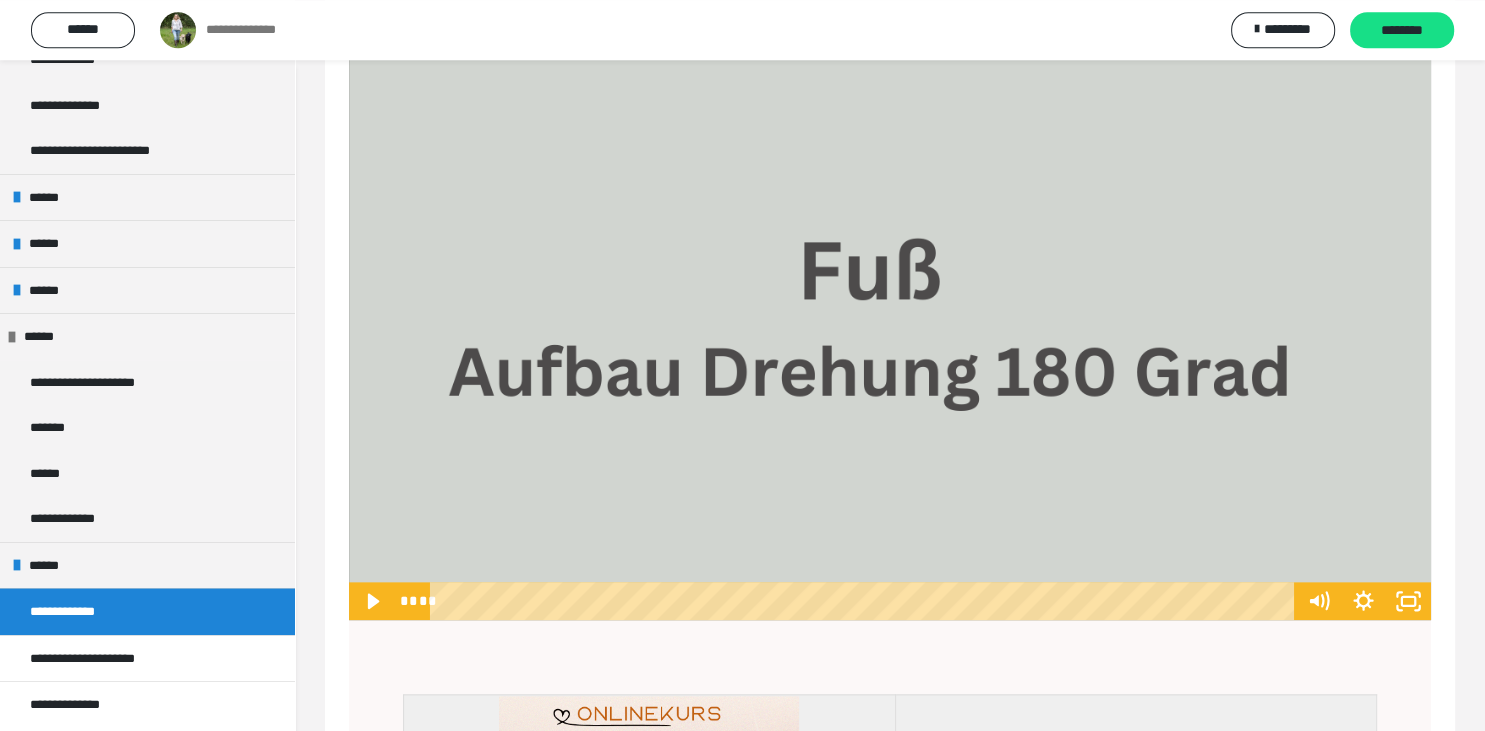 click at bounding box center (890, 316) 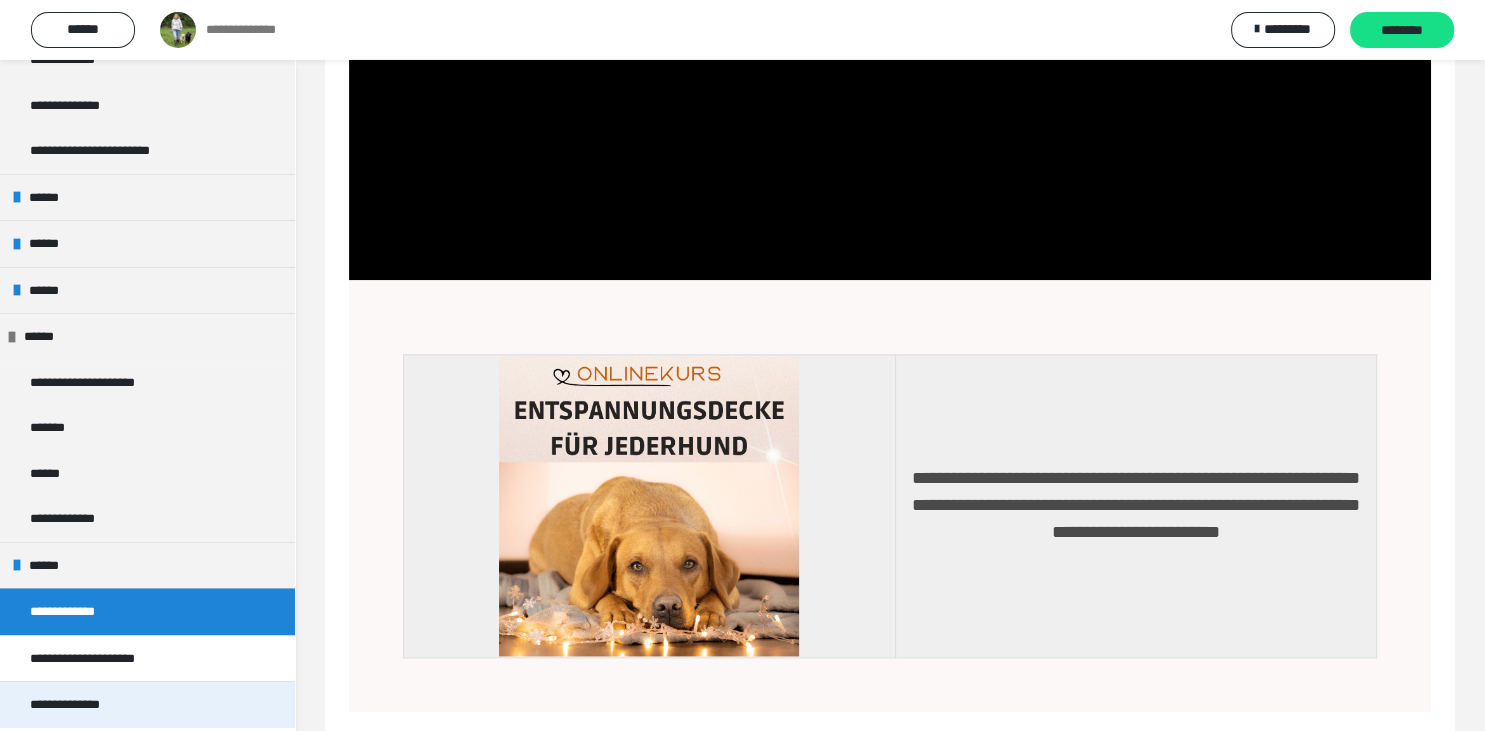 scroll, scrollTop: 2449, scrollLeft: 0, axis: vertical 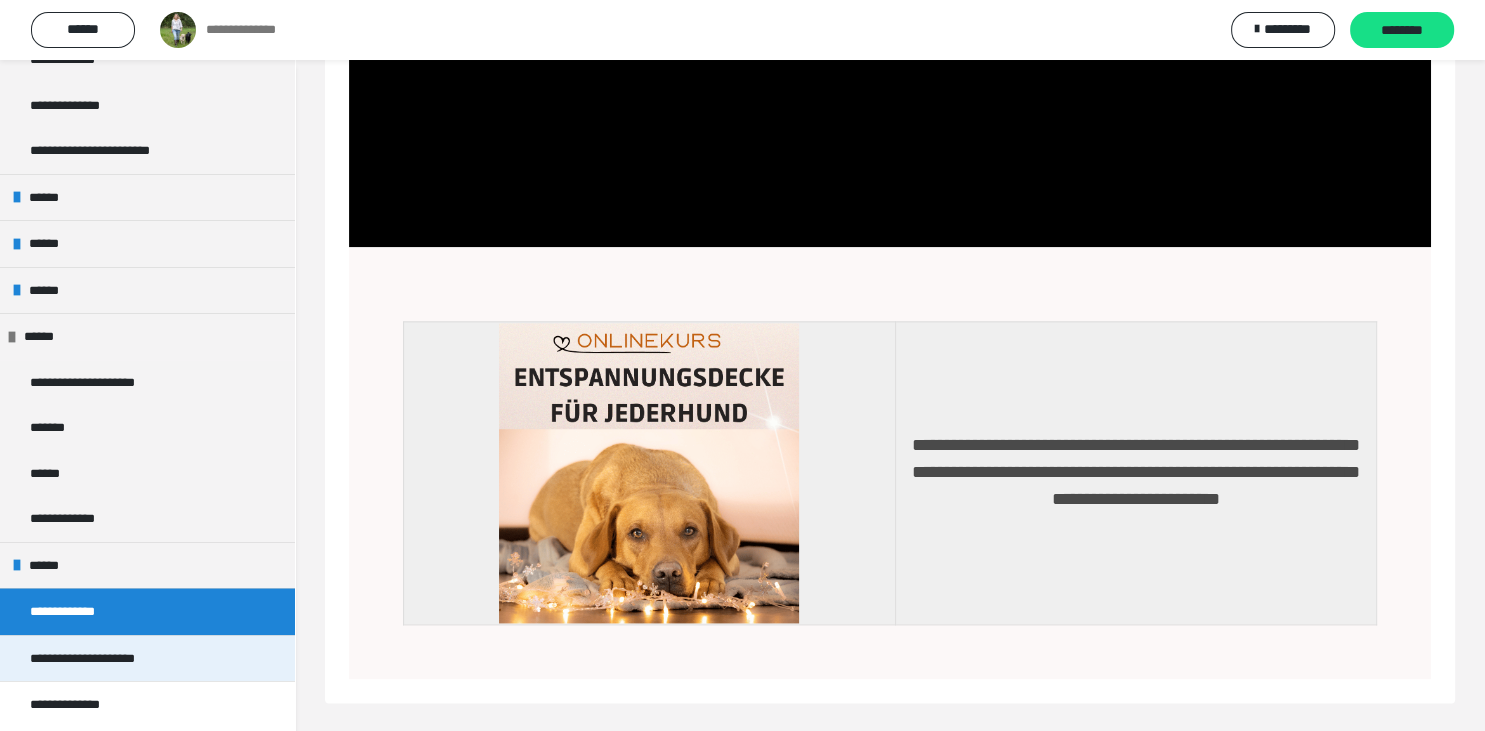 click on "**********" at bounding box center [95, 659] 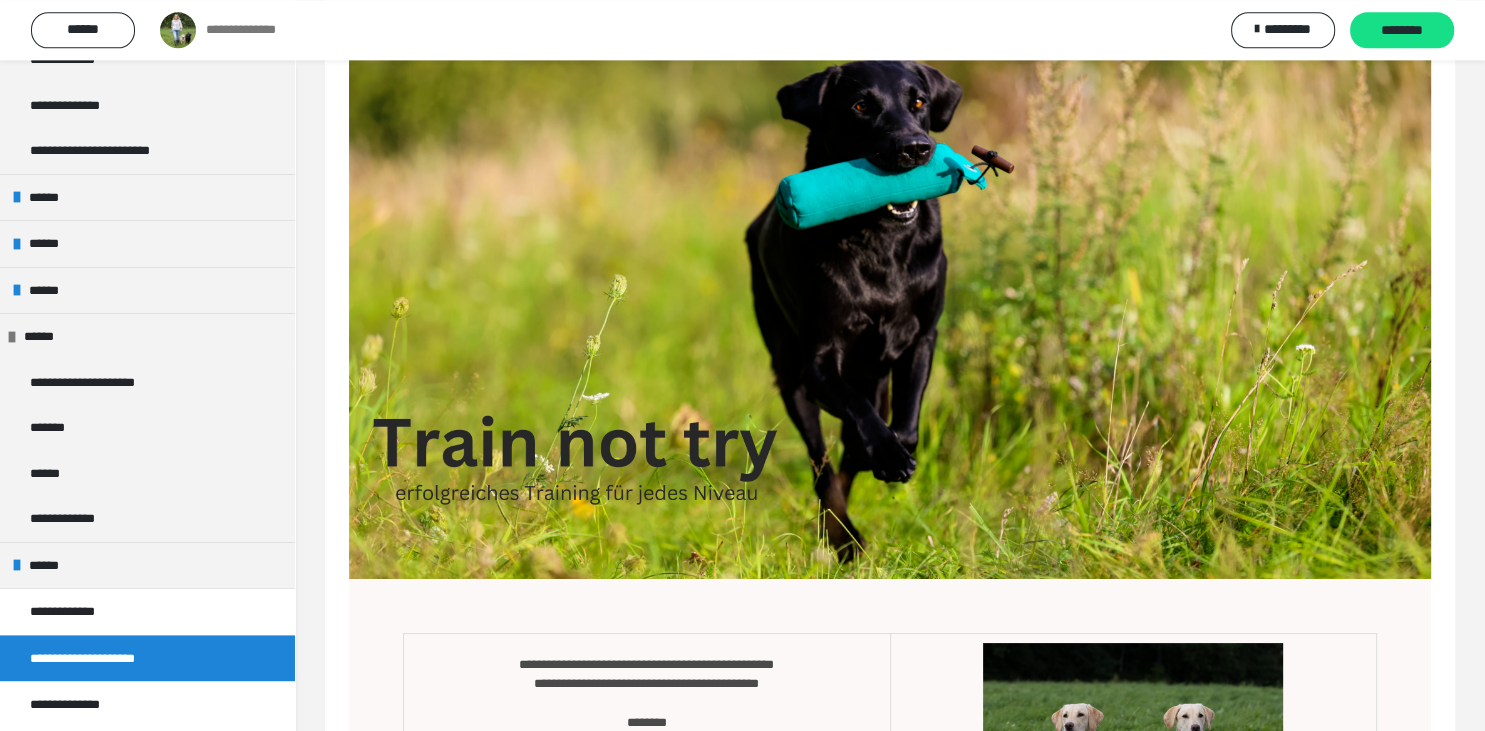 scroll, scrollTop: 350, scrollLeft: 0, axis: vertical 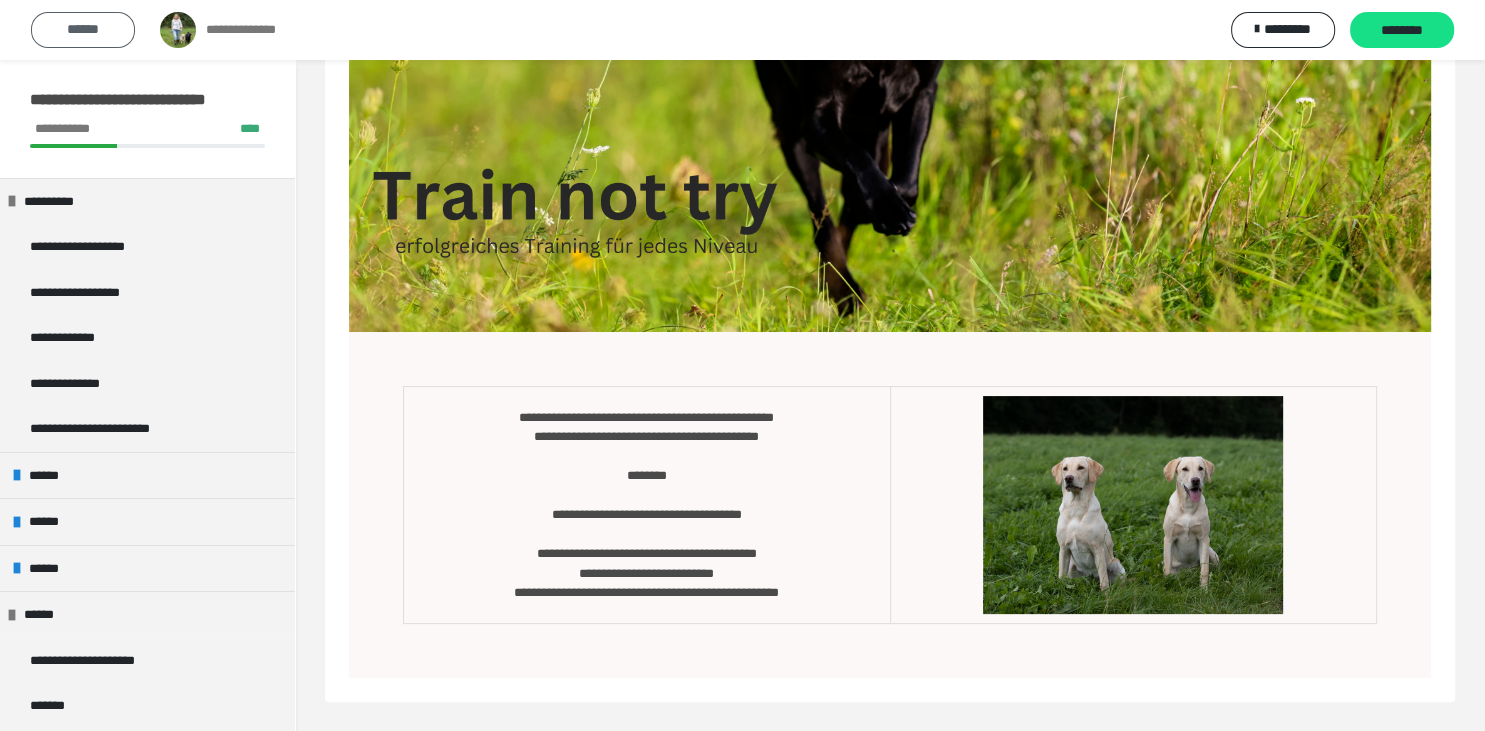 click on "******" at bounding box center [83, 29] 